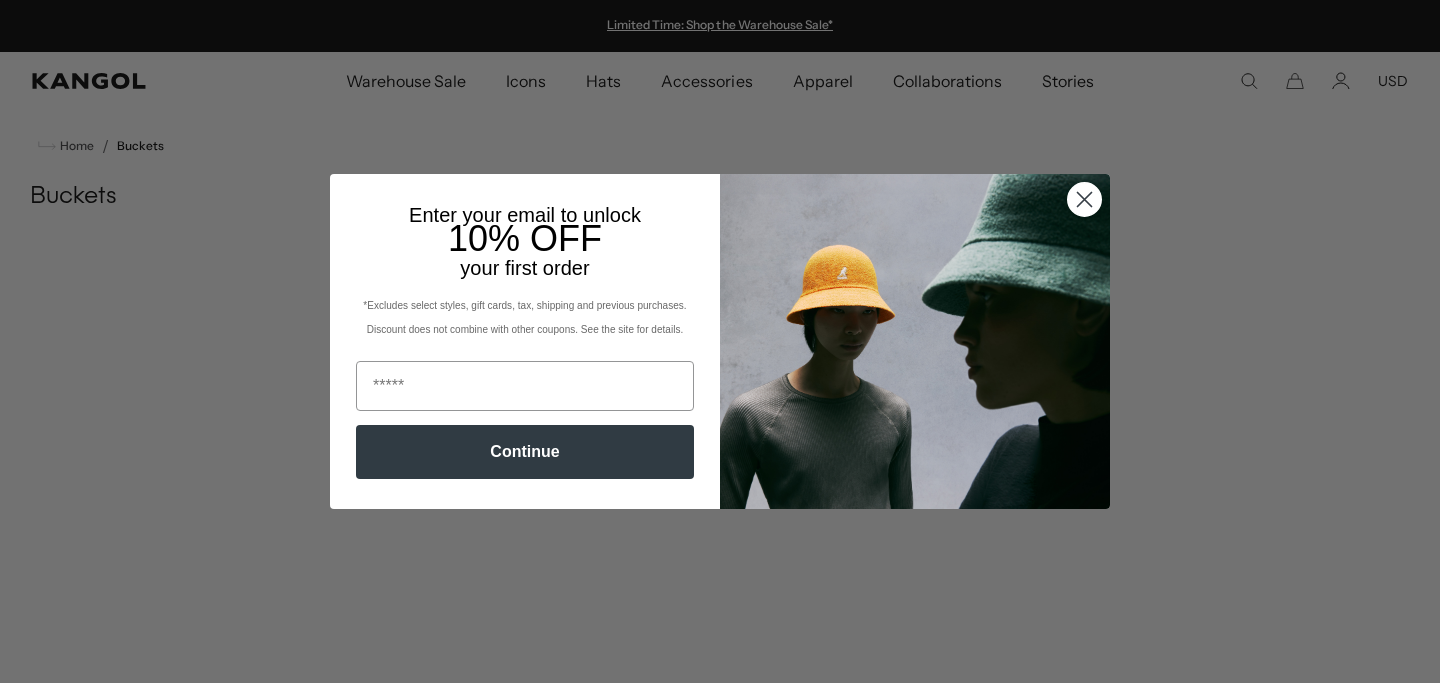 scroll, scrollTop: 0, scrollLeft: 0, axis: both 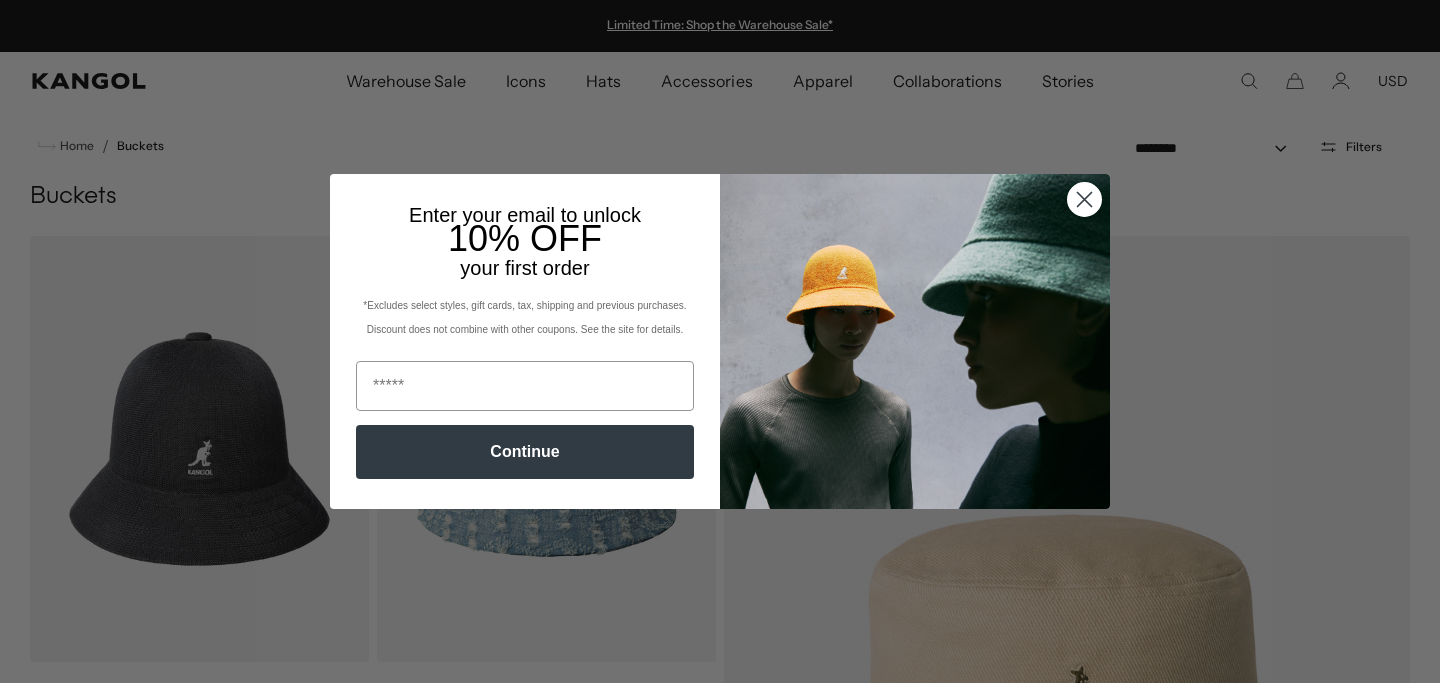 click at bounding box center [1084, 199] 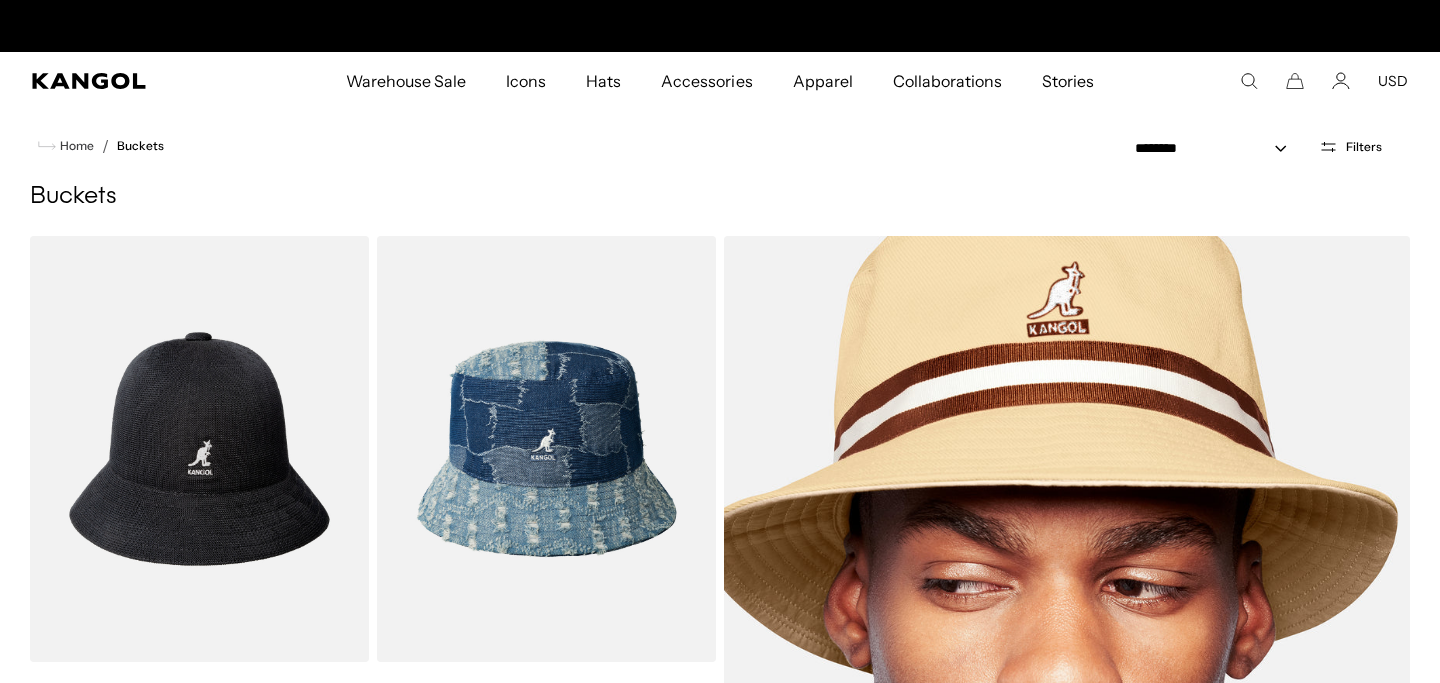 scroll, scrollTop: 183, scrollLeft: 0, axis: vertical 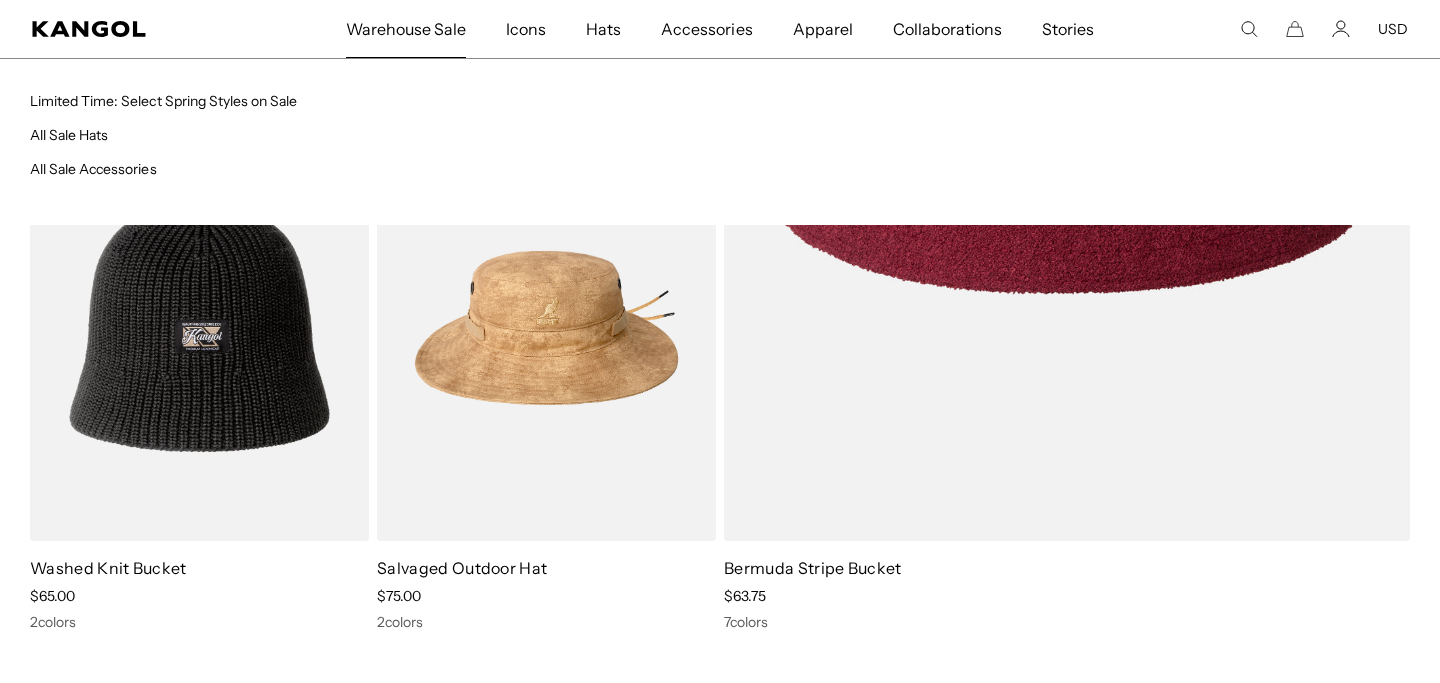 click on "Warehouse Sale" at bounding box center (406, 29) 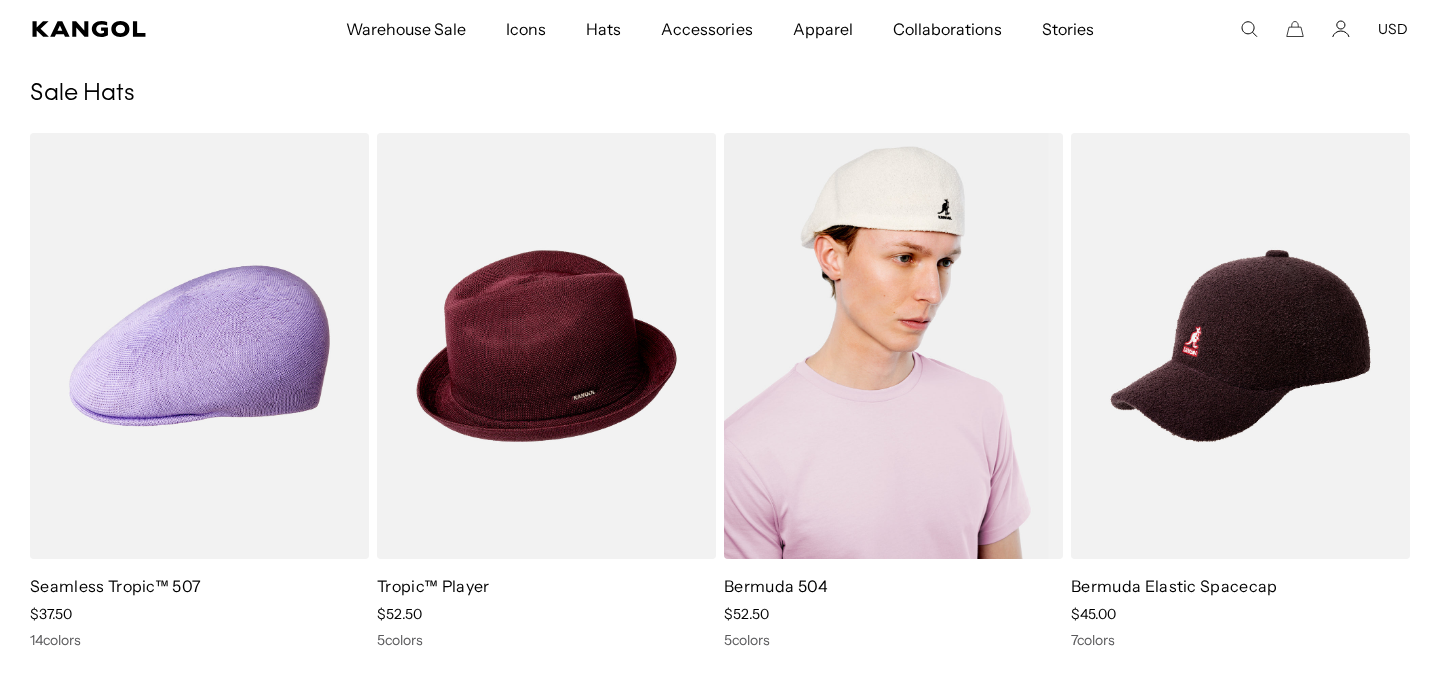 scroll, scrollTop: 106, scrollLeft: 0, axis: vertical 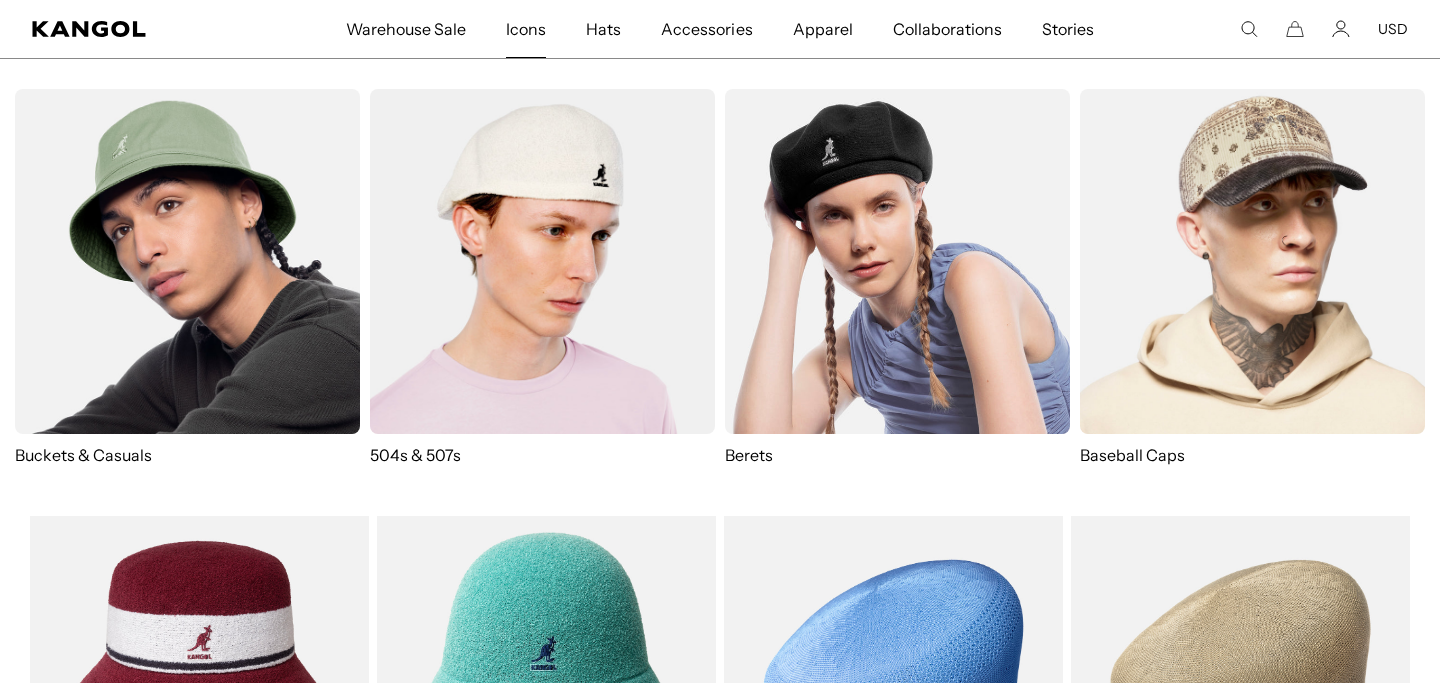 click on "Icons" at bounding box center [526, 29] 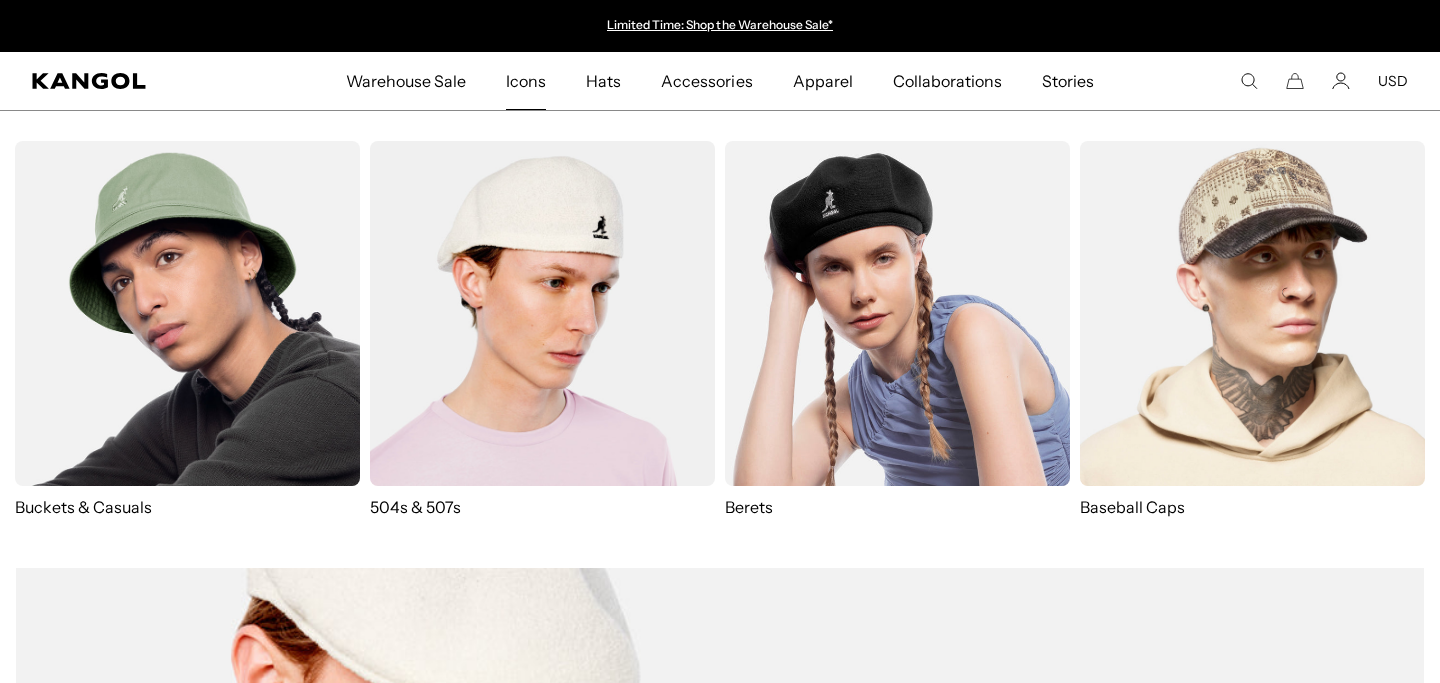 scroll, scrollTop: 311, scrollLeft: 0, axis: vertical 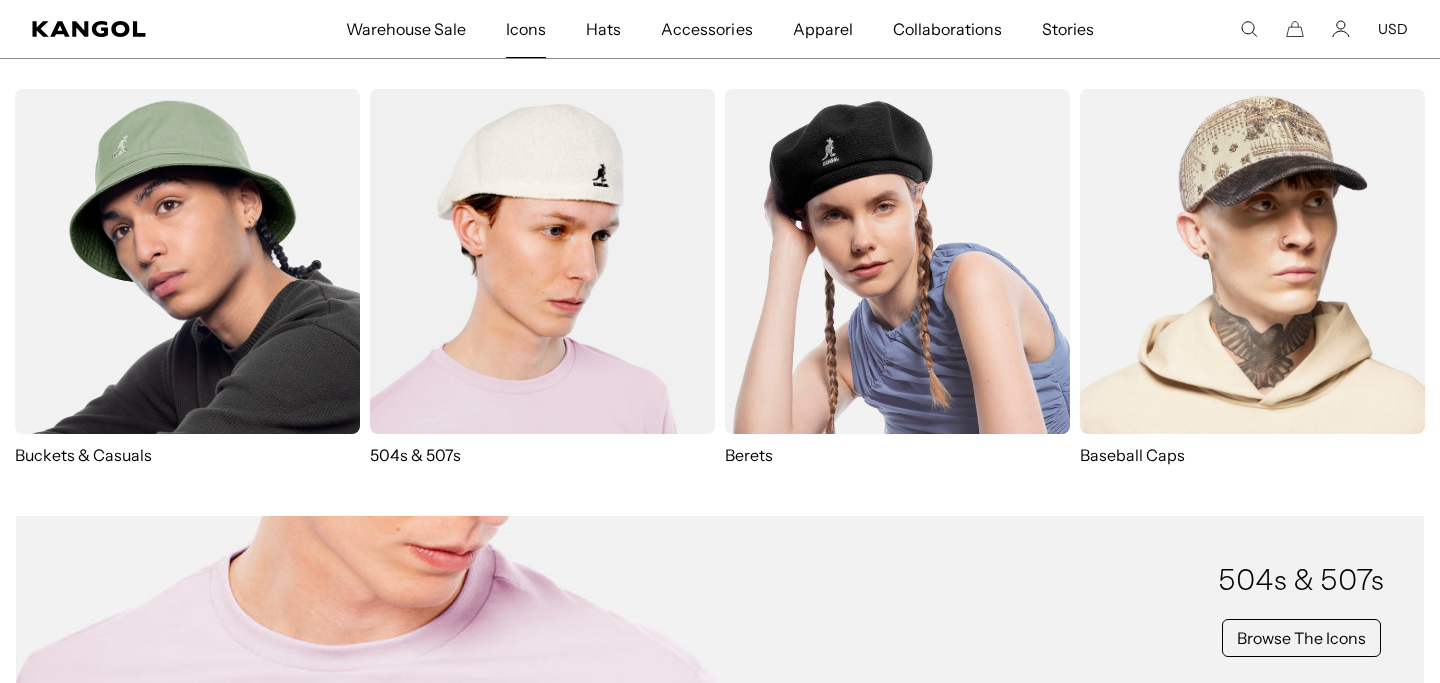 click at bounding box center [187, 261] 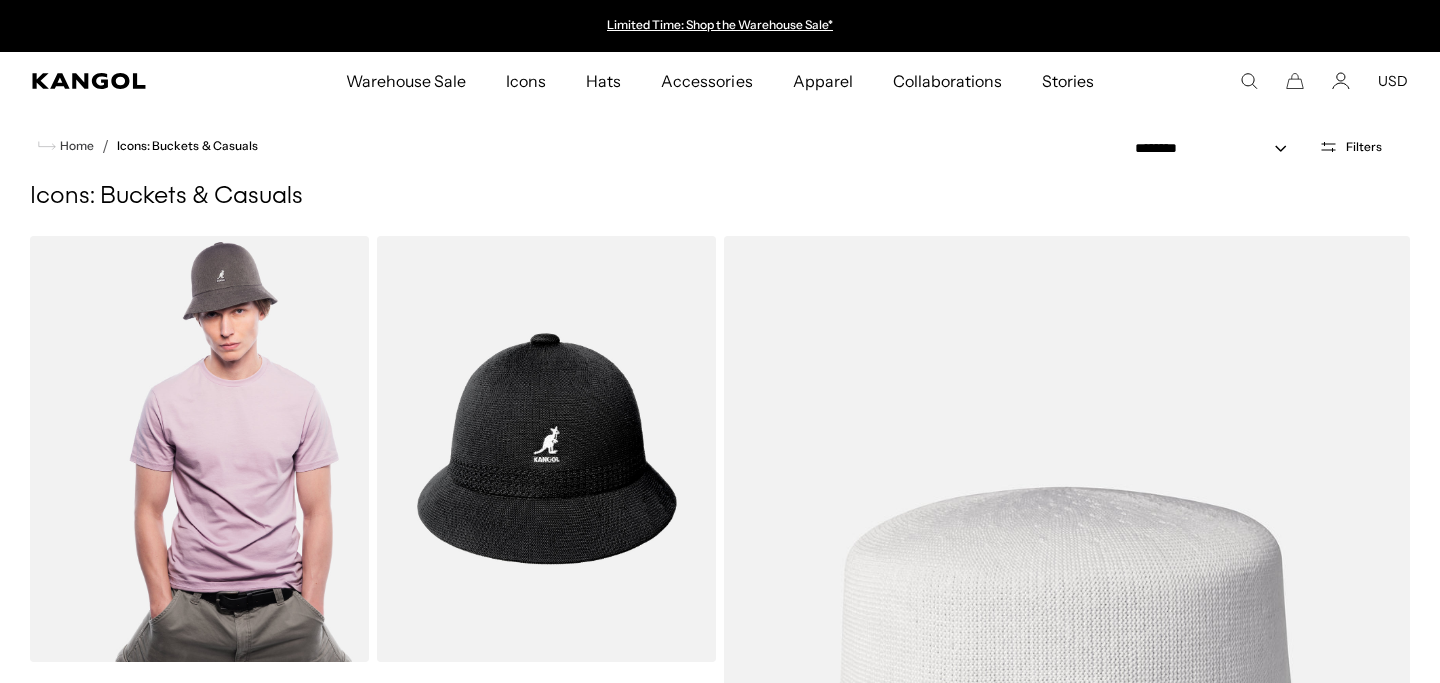 scroll, scrollTop: 0, scrollLeft: 0, axis: both 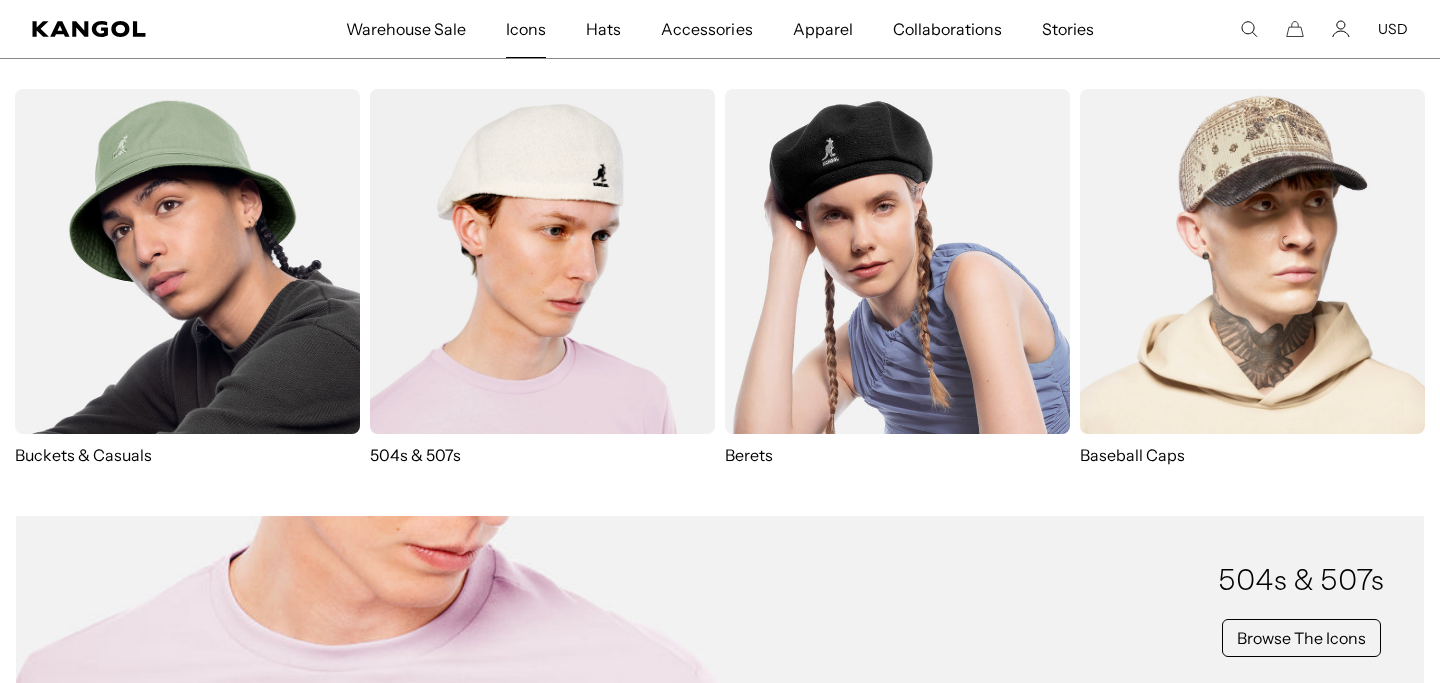 click at bounding box center (1252, 261) 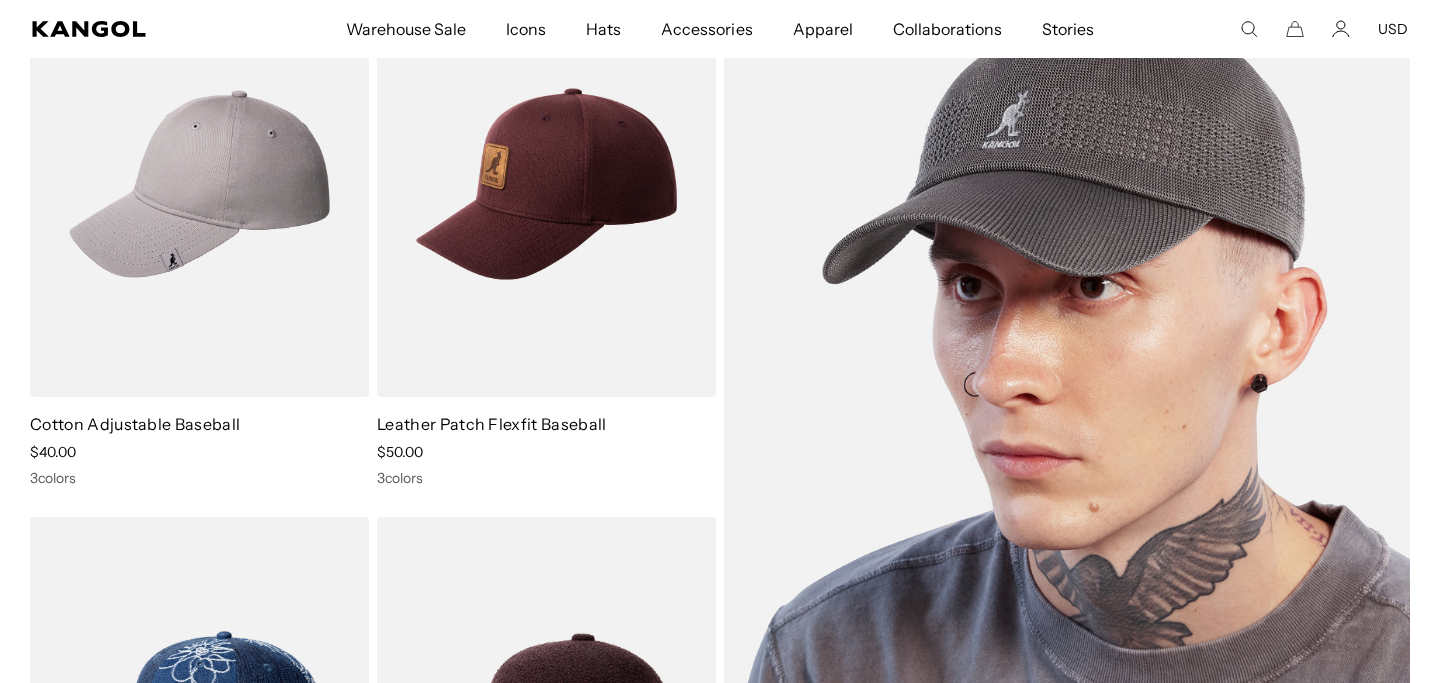 scroll, scrollTop: 309, scrollLeft: 0, axis: vertical 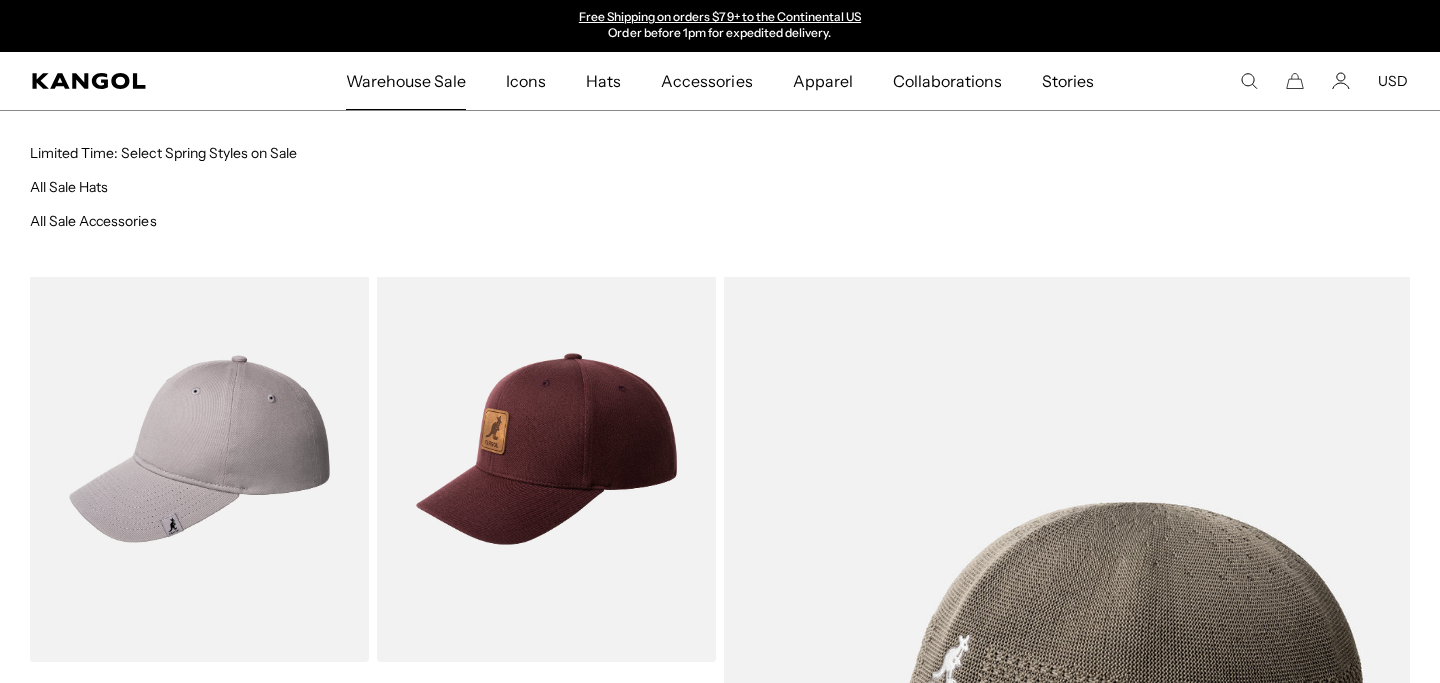 click on "Warehouse Sale" at bounding box center (406, 81) 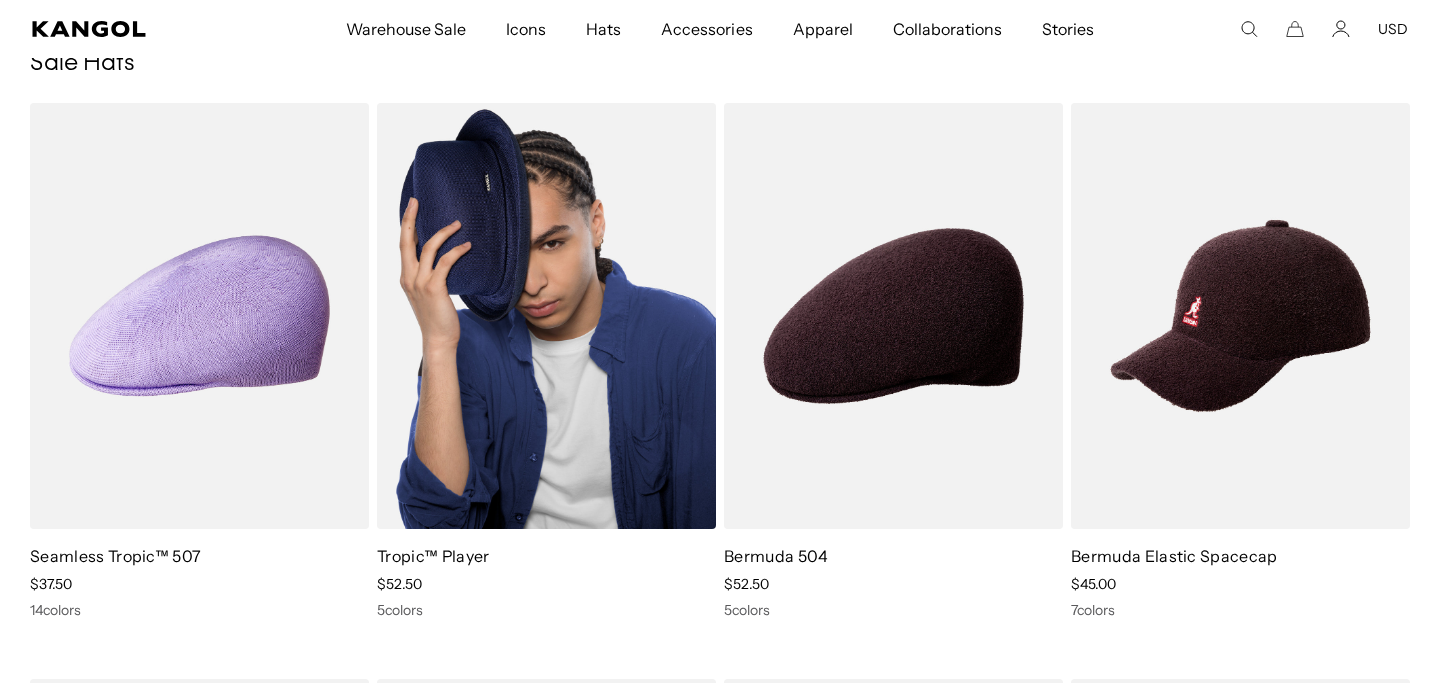 scroll, scrollTop: 135, scrollLeft: 0, axis: vertical 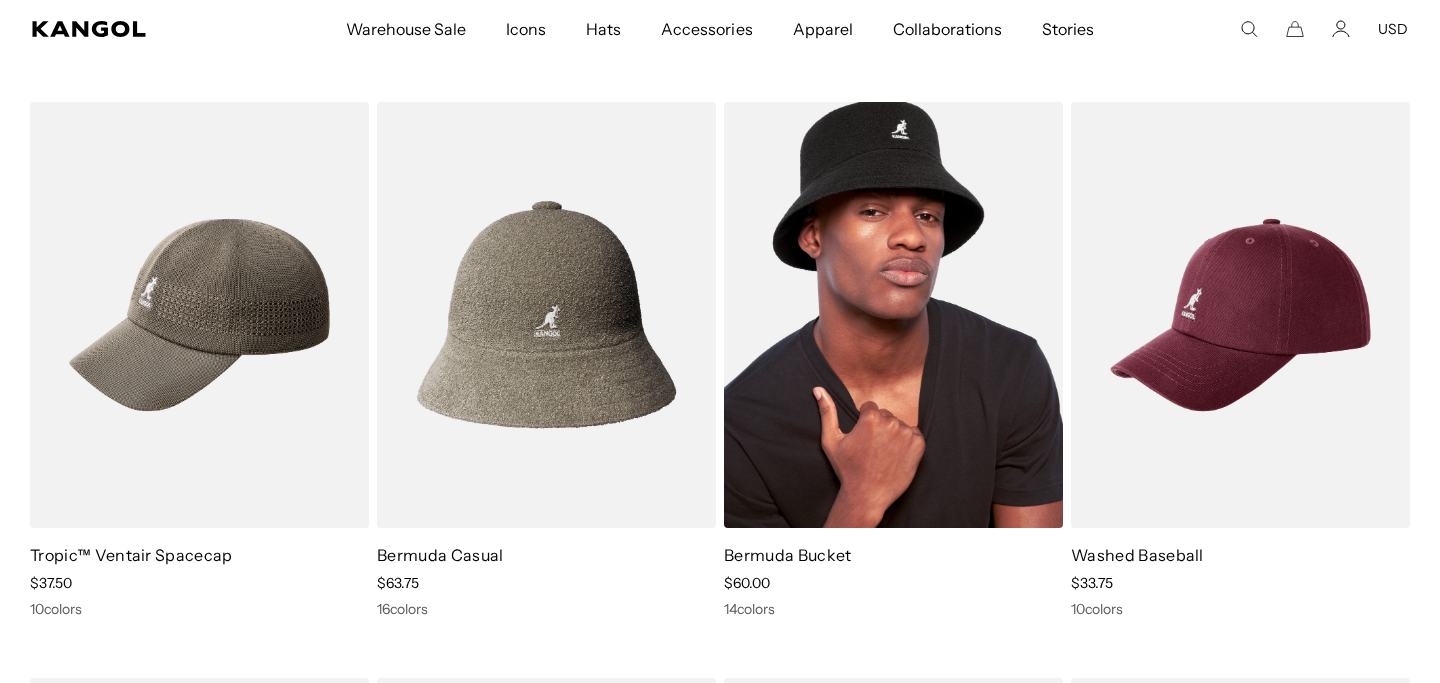 click at bounding box center [893, 315] 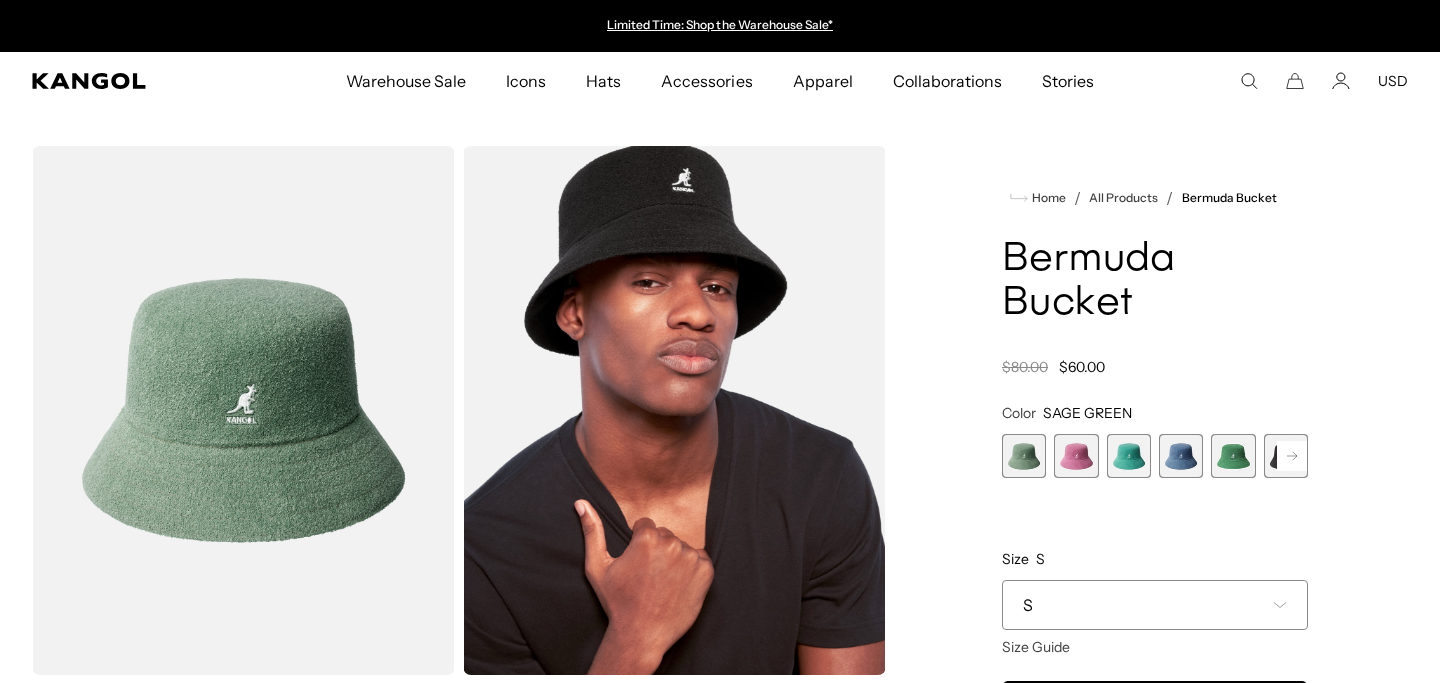 scroll, scrollTop: 0, scrollLeft: 0, axis: both 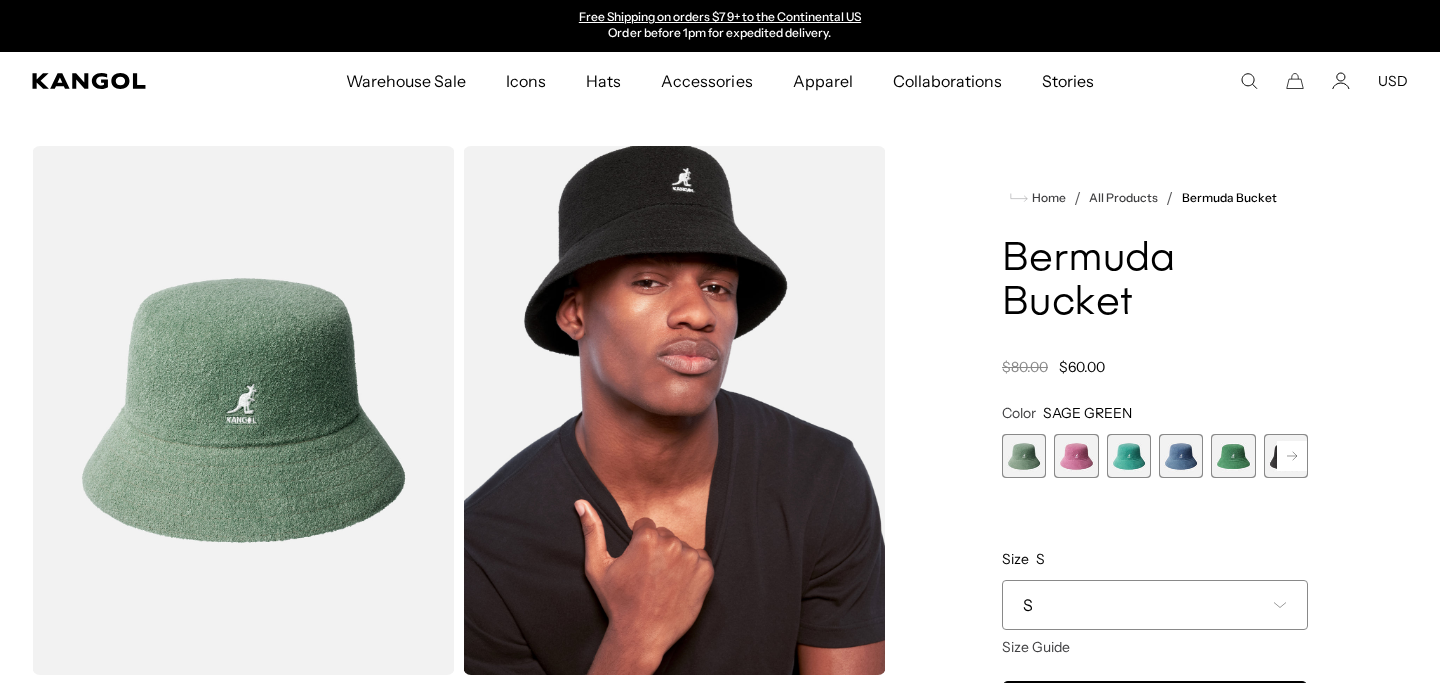 click at bounding box center (1292, 456) 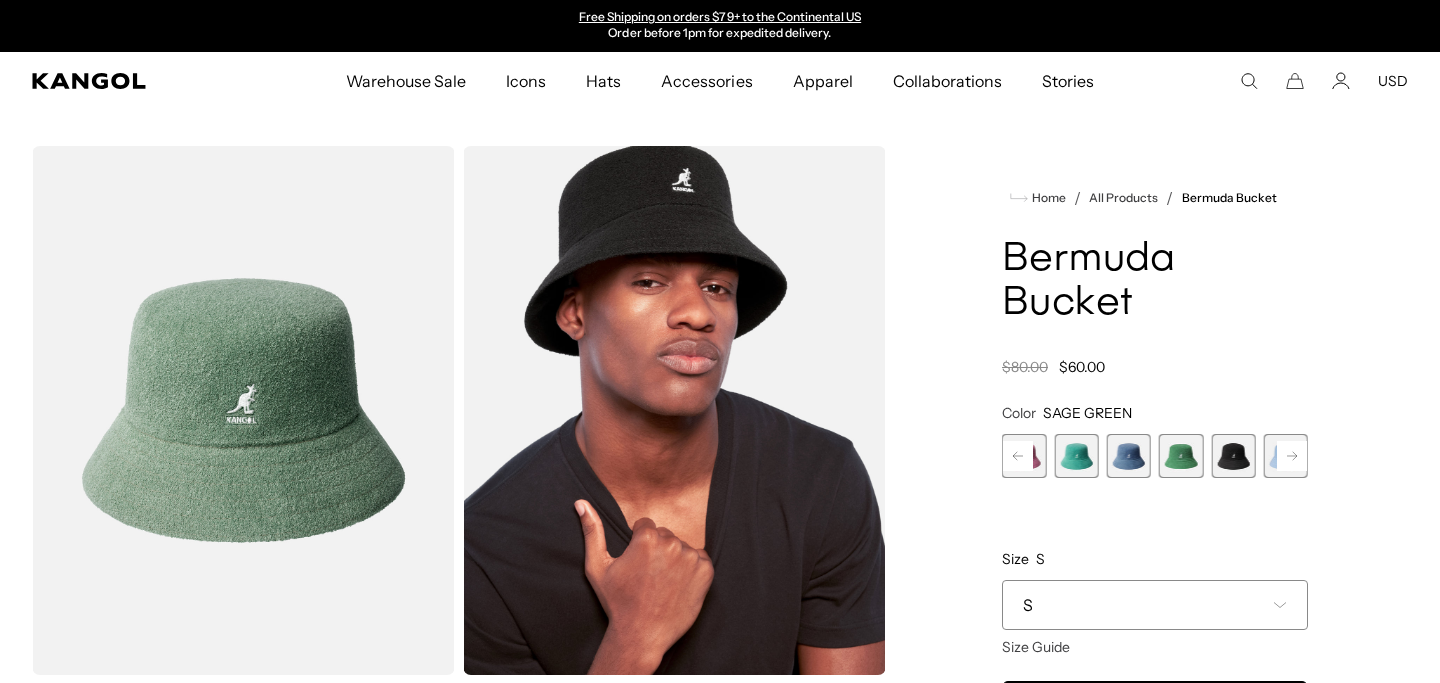 click at bounding box center [1233, 456] 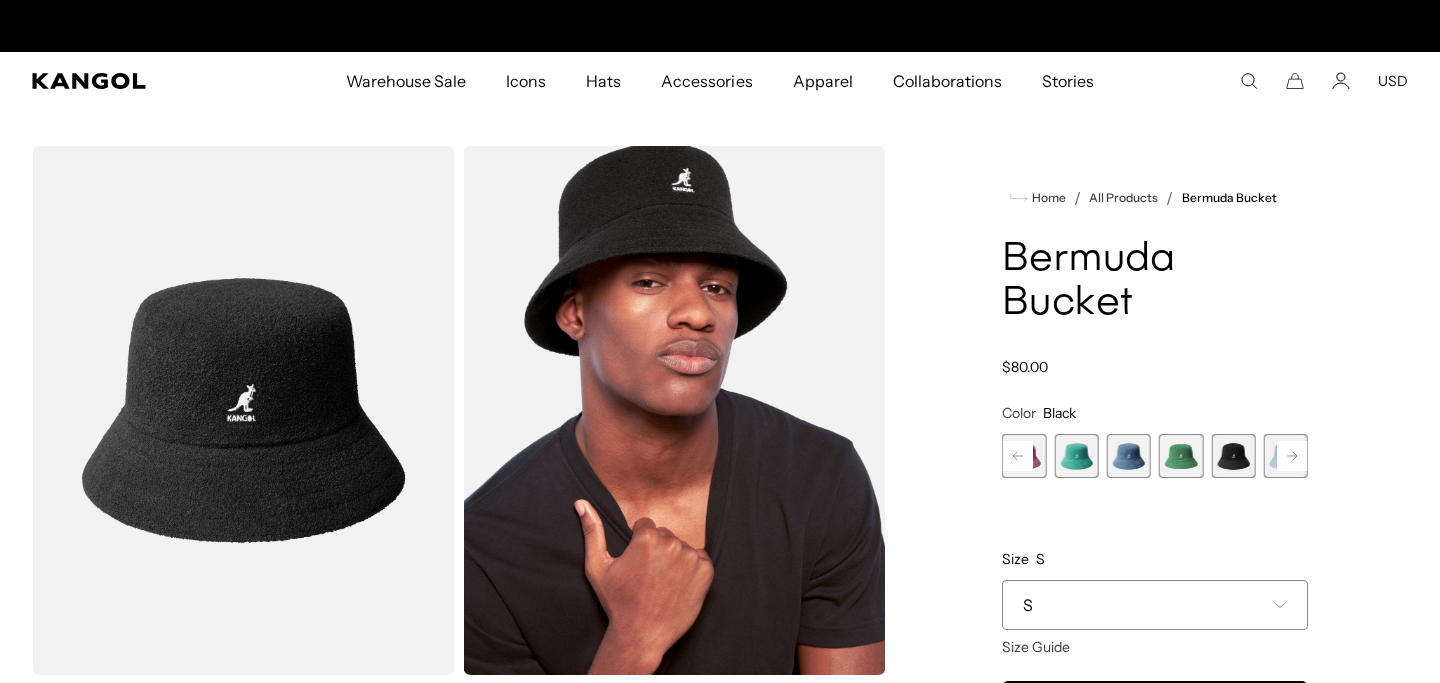 scroll, scrollTop: 0, scrollLeft: 0, axis: both 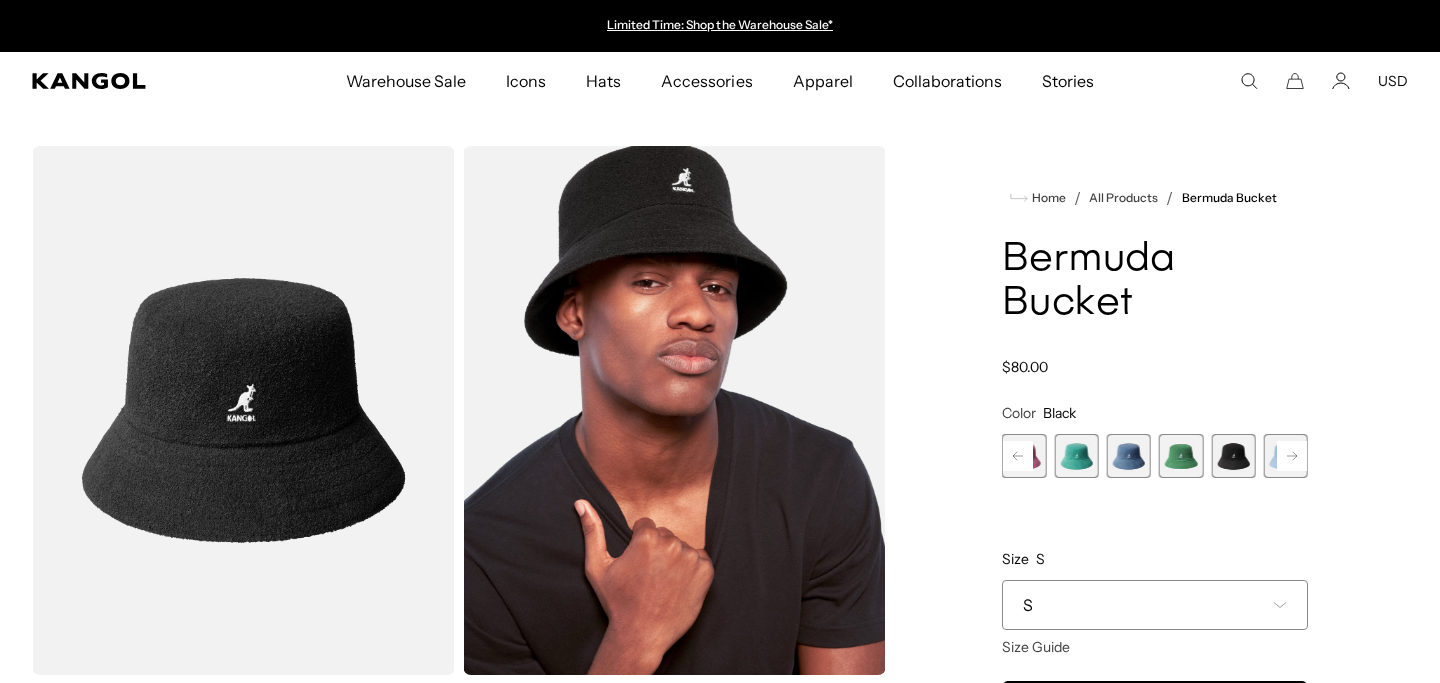 click at bounding box center [243, 410] 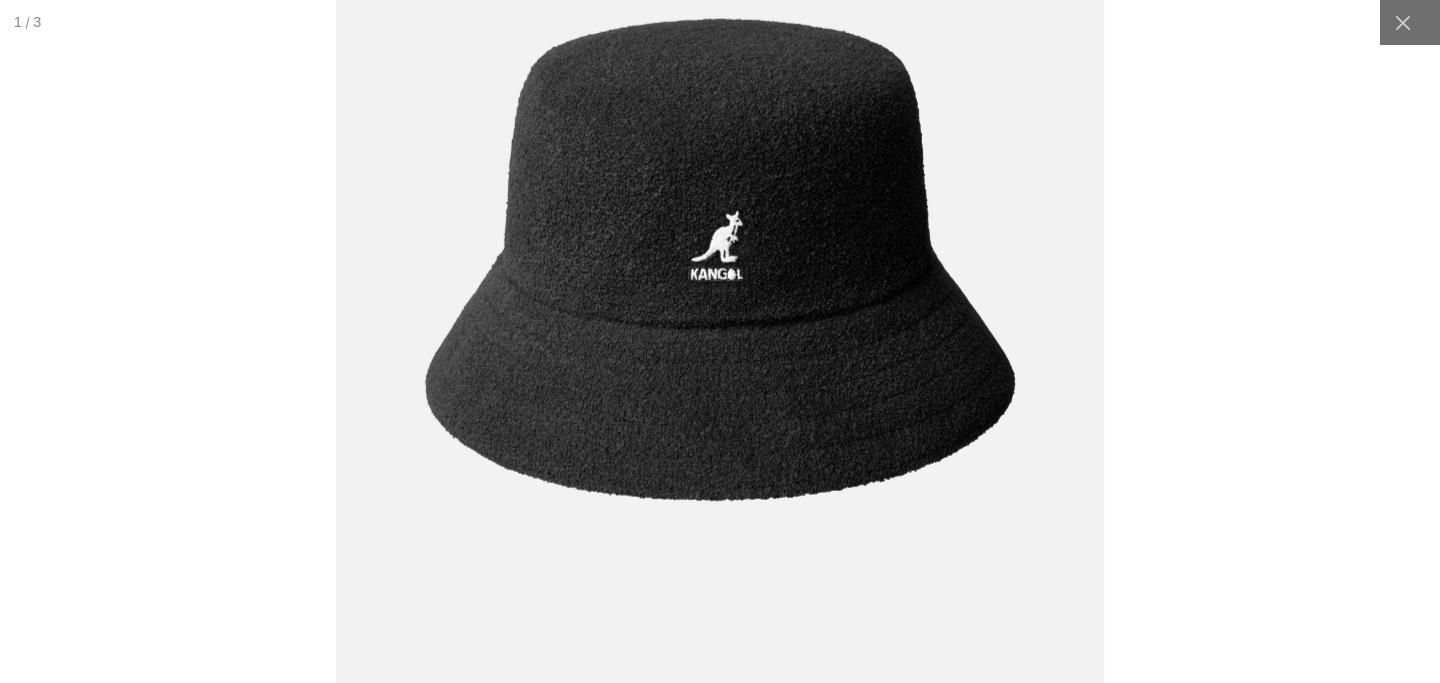 click at bounding box center [719, 260] 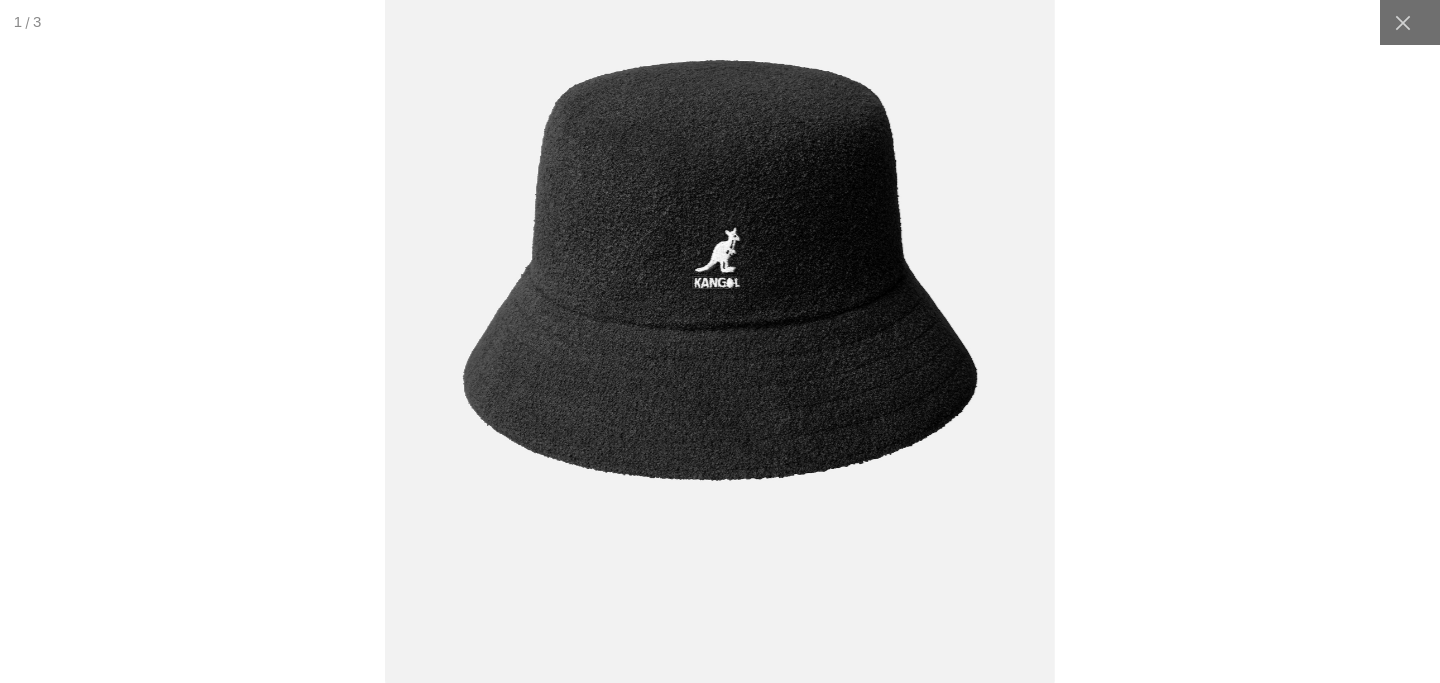 scroll, scrollTop: 0, scrollLeft: 412, axis: horizontal 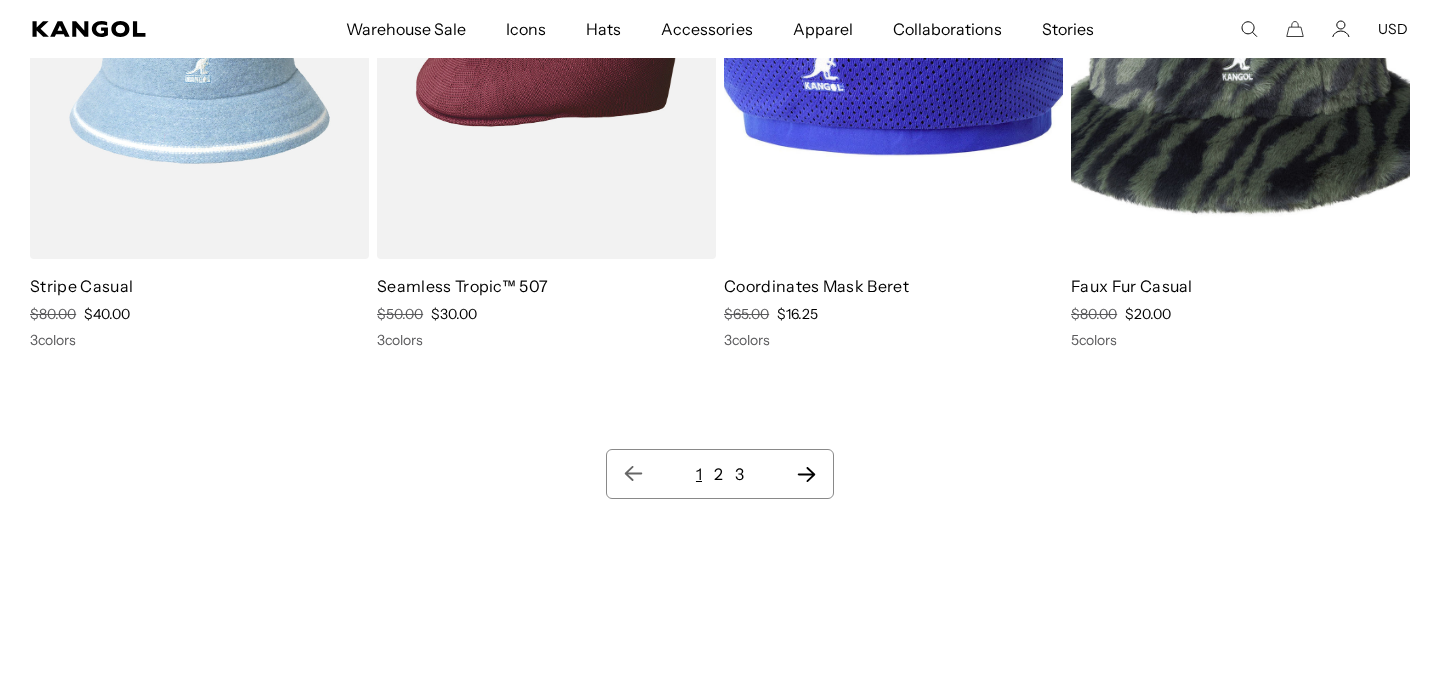 click at bounding box center [807, 474] 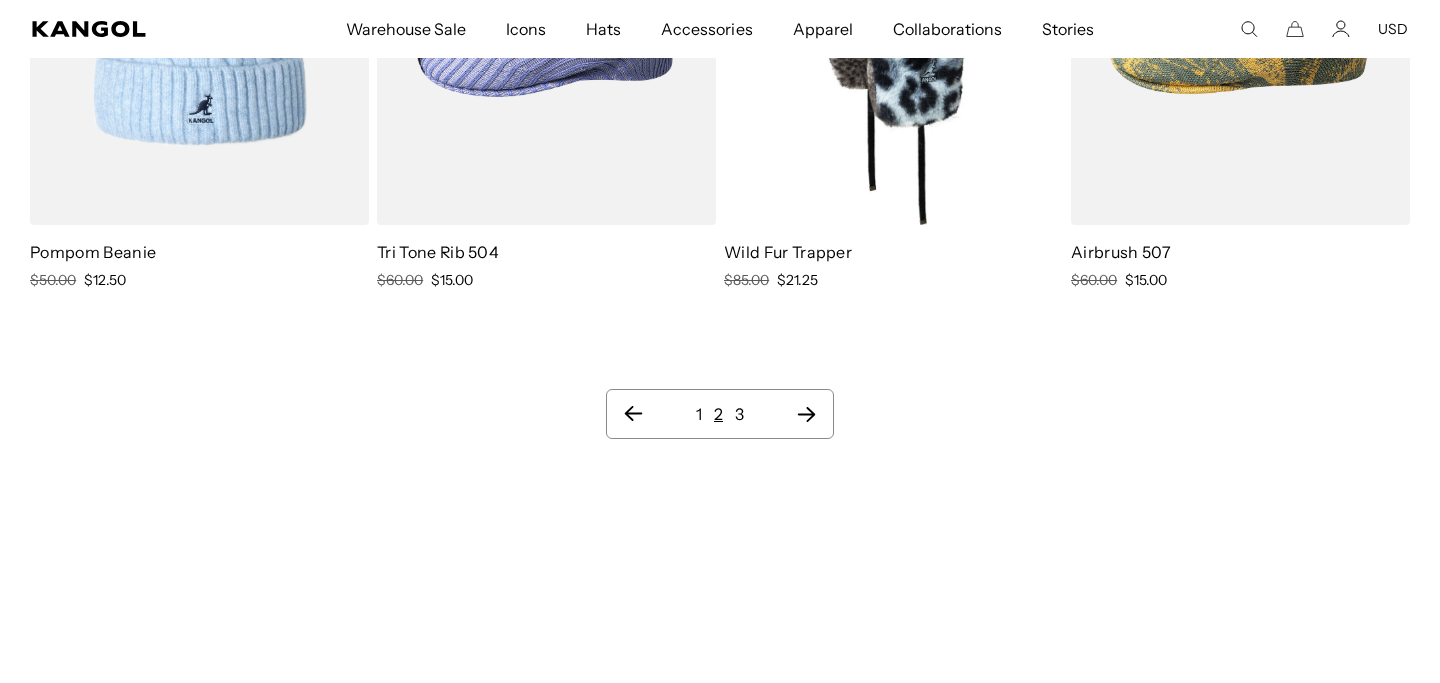 click on "1 2 3" at bounding box center [720, 414] 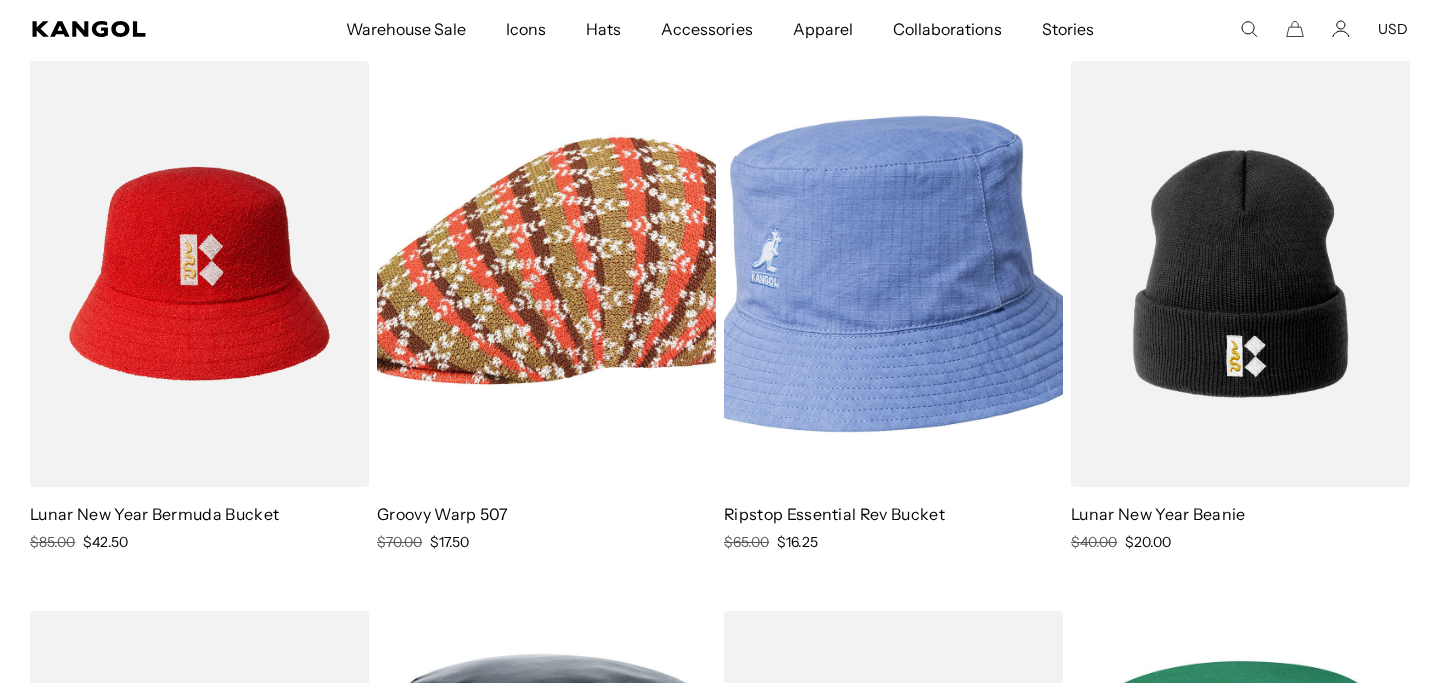 click at bounding box center [893, 274] 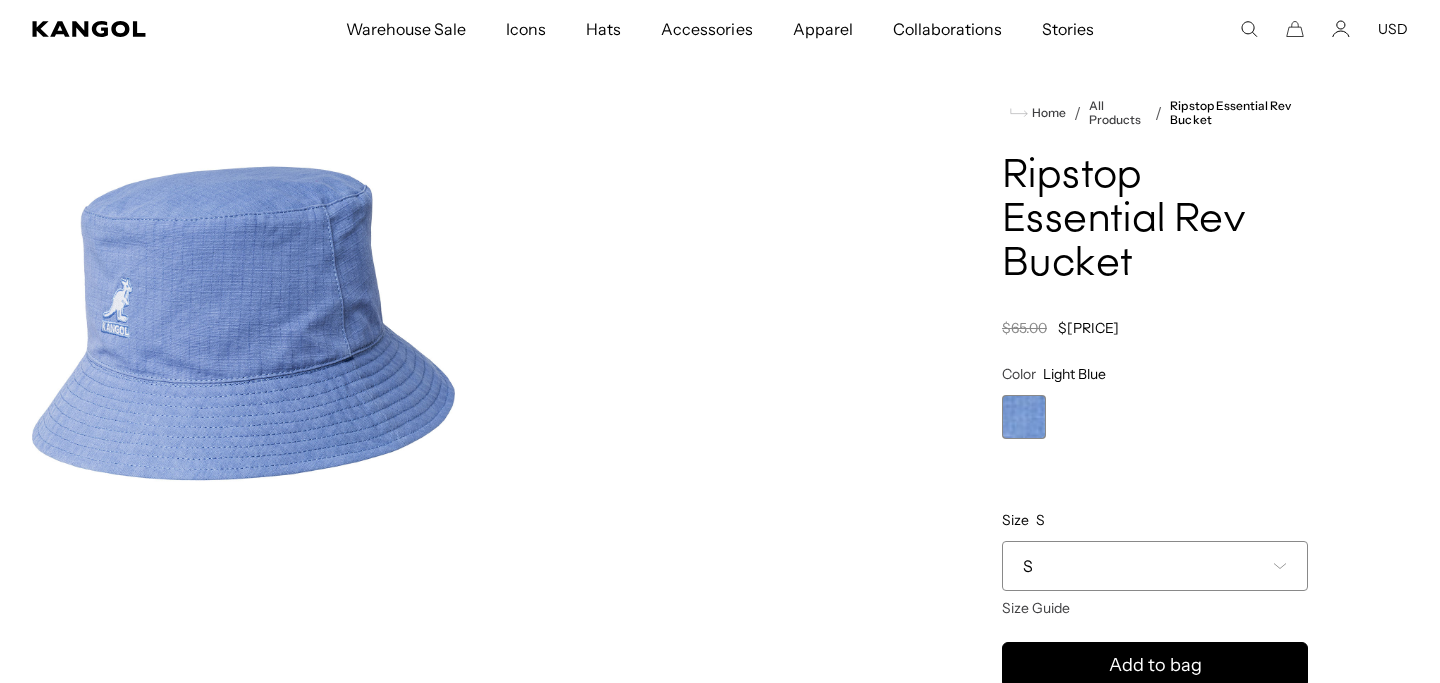 scroll, scrollTop: 241, scrollLeft: 0, axis: vertical 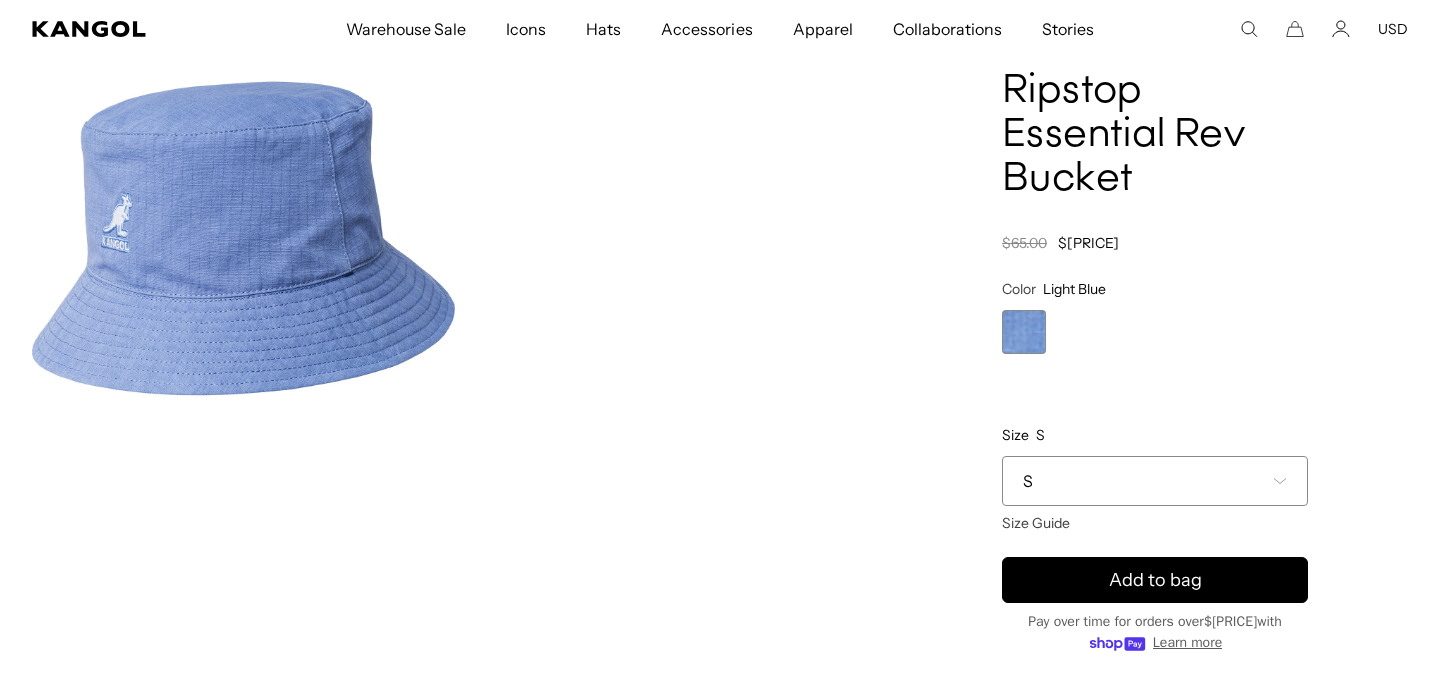 click at bounding box center [243, 238] 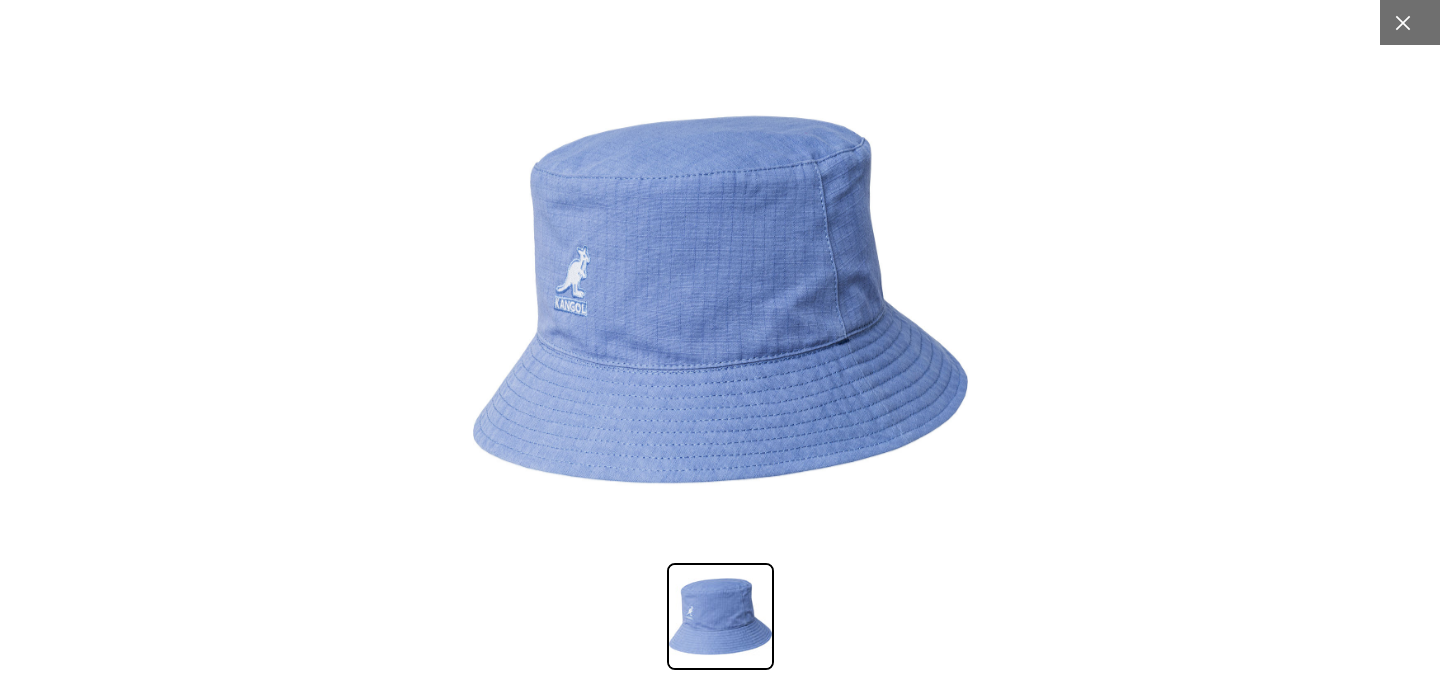 click at bounding box center (0, 0) 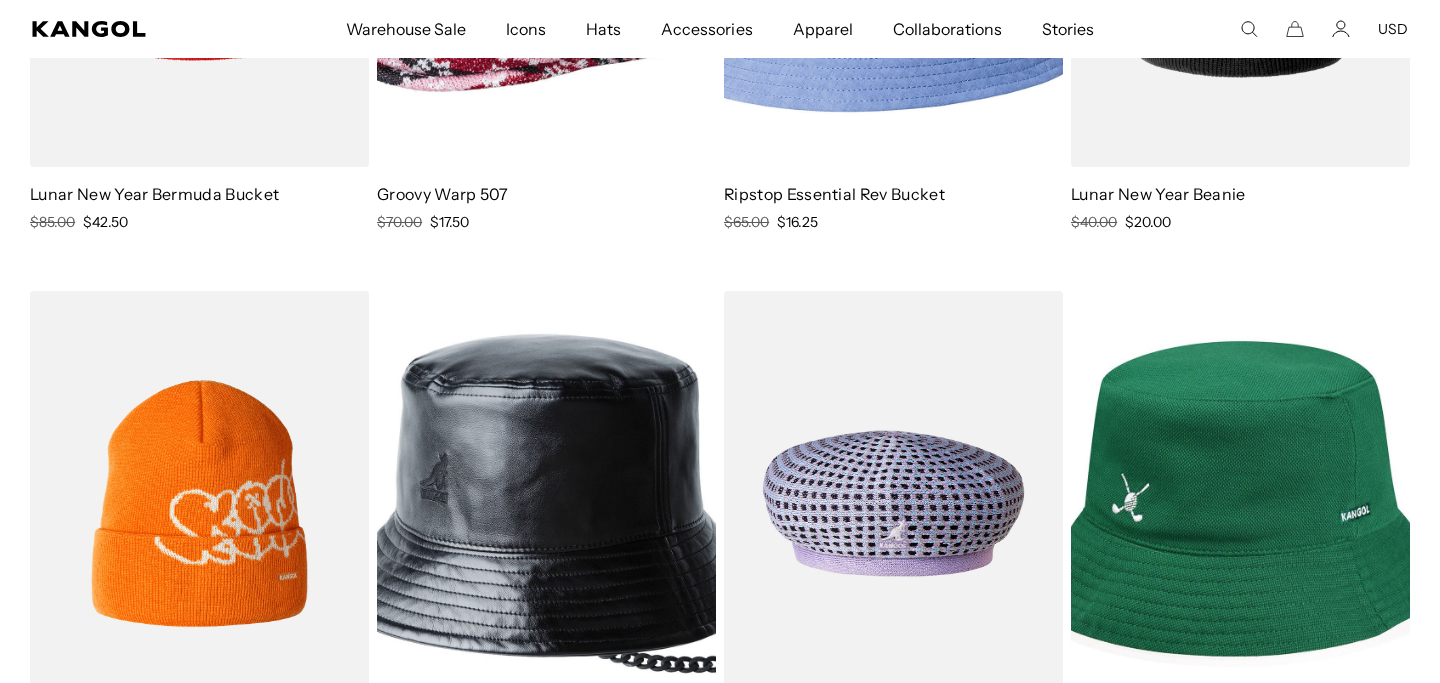 scroll, scrollTop: 498, scrollLeft: 0, axis: vertical 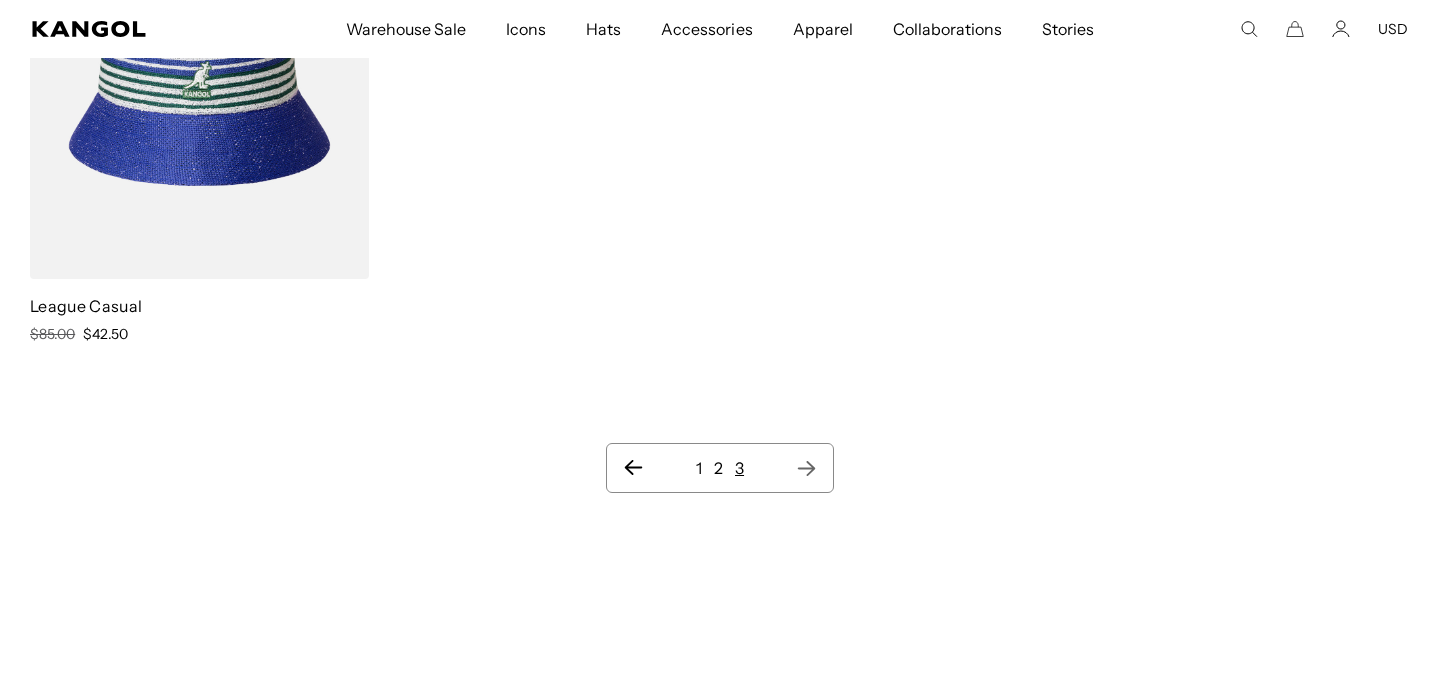 click on "1" at bounding box center (699, 468) 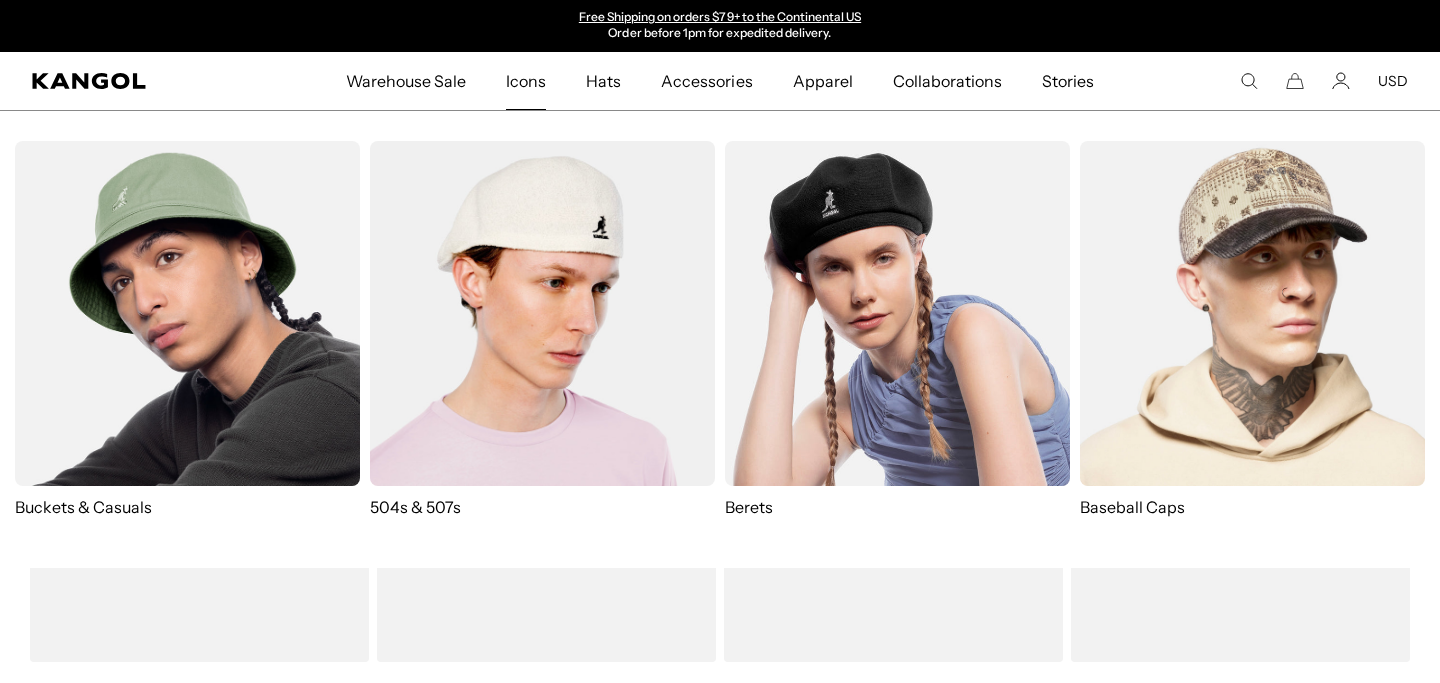 click at bounding box center (542, 313) 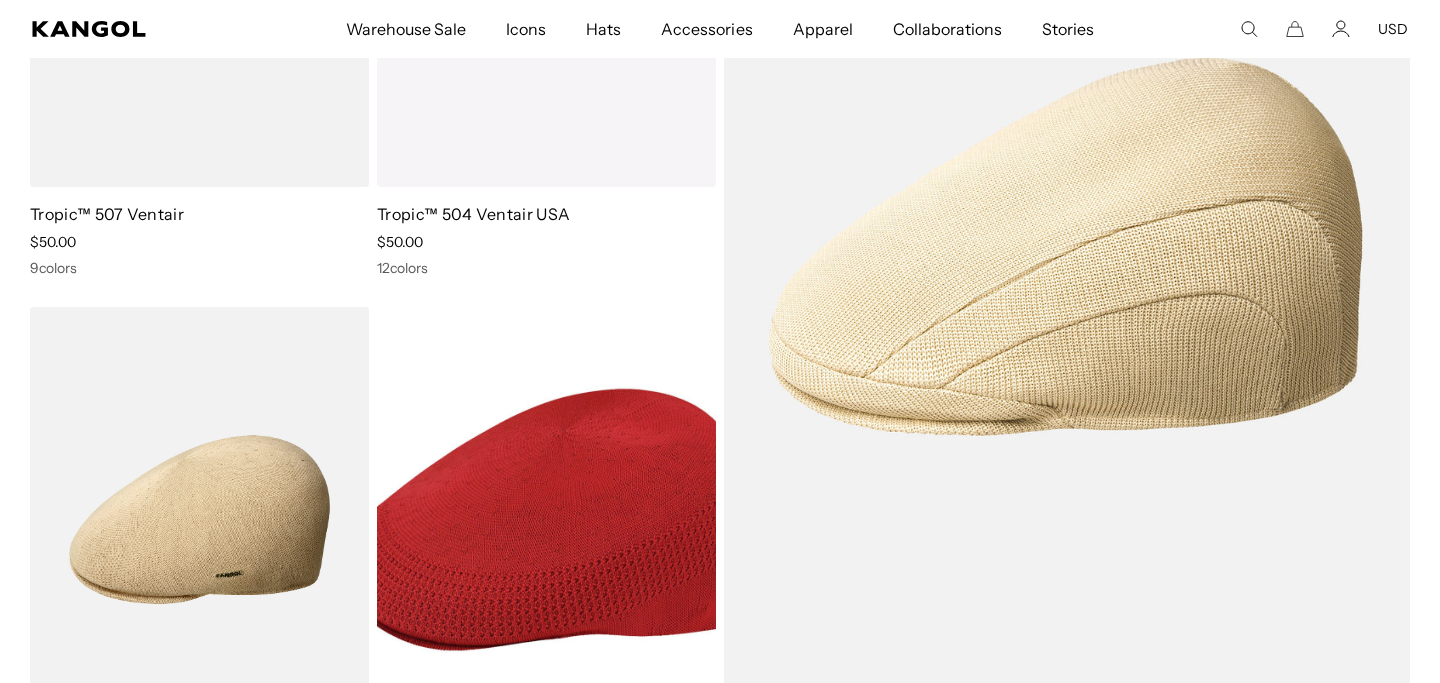 scroll, scrollTop: 810, scrollLeft: 0, axis: vertical 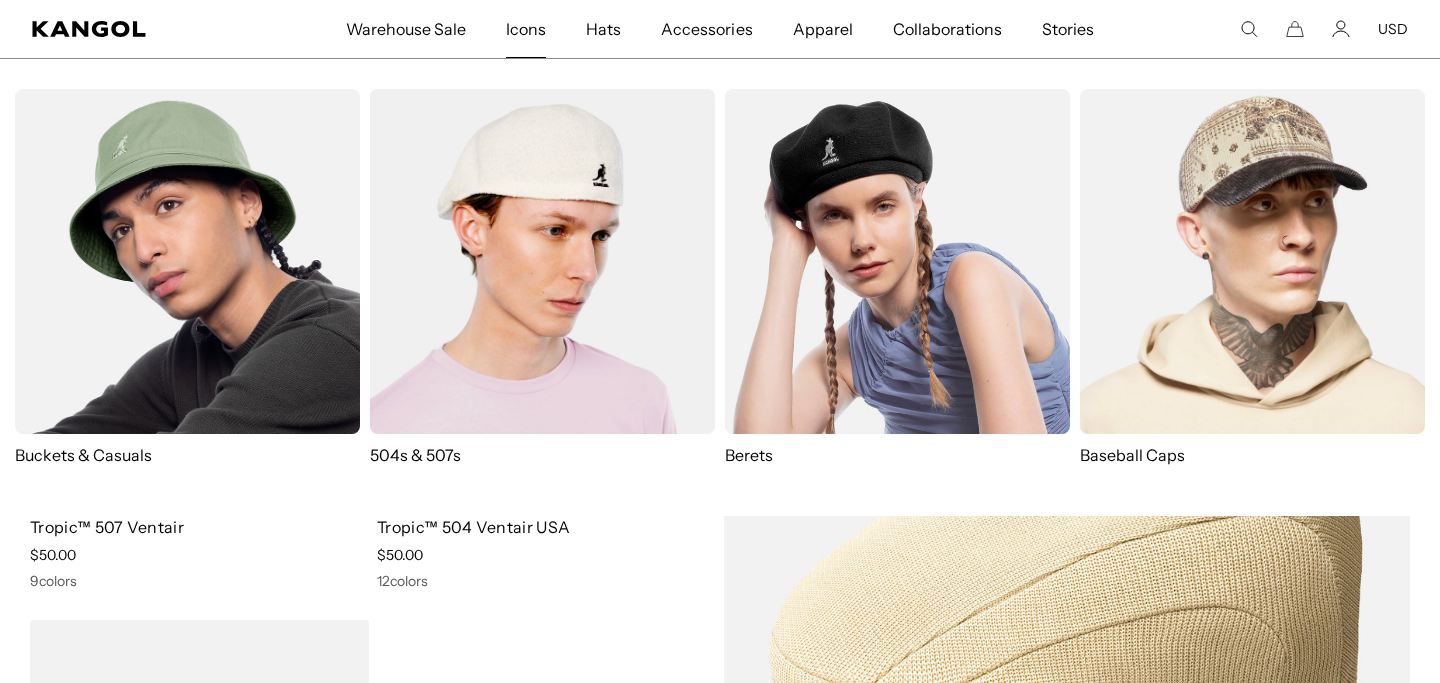 click at bounding box center (187, 261) 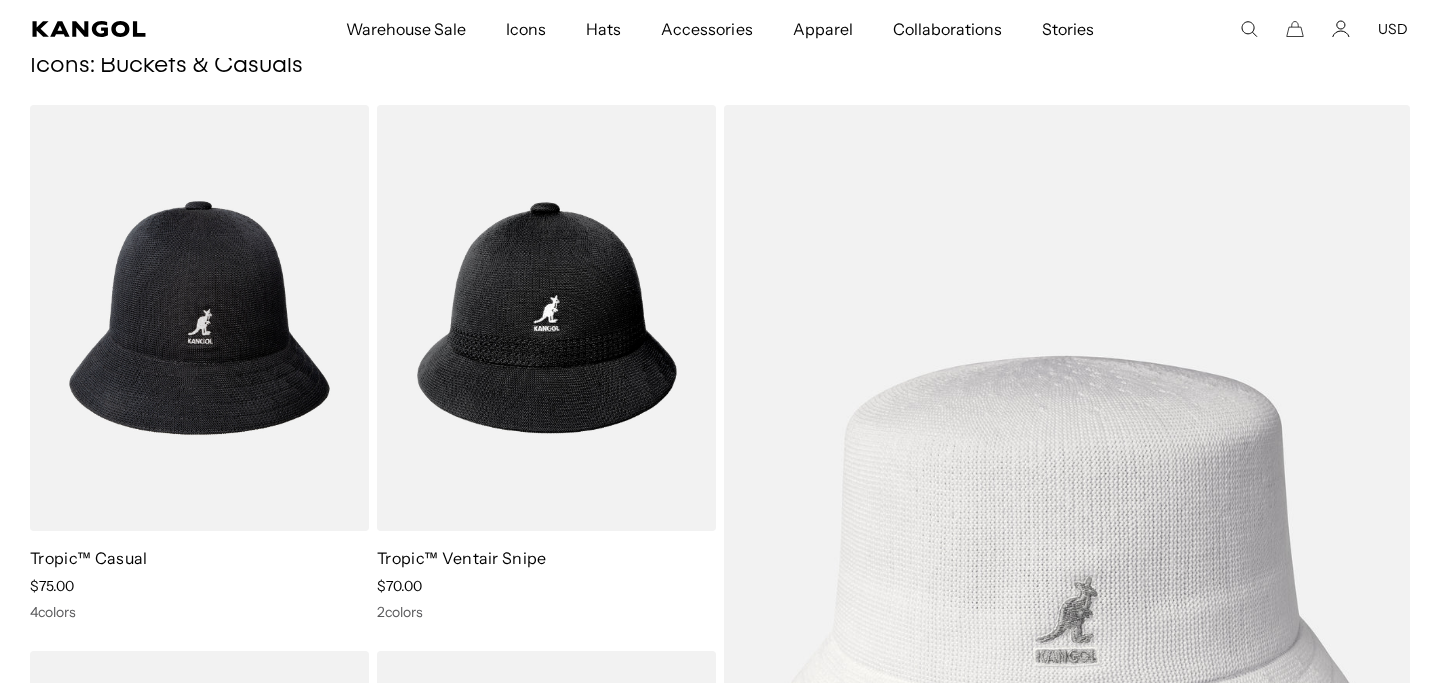 scroll, scrollTop: 136, scrollLeft: 0, axis: vertical 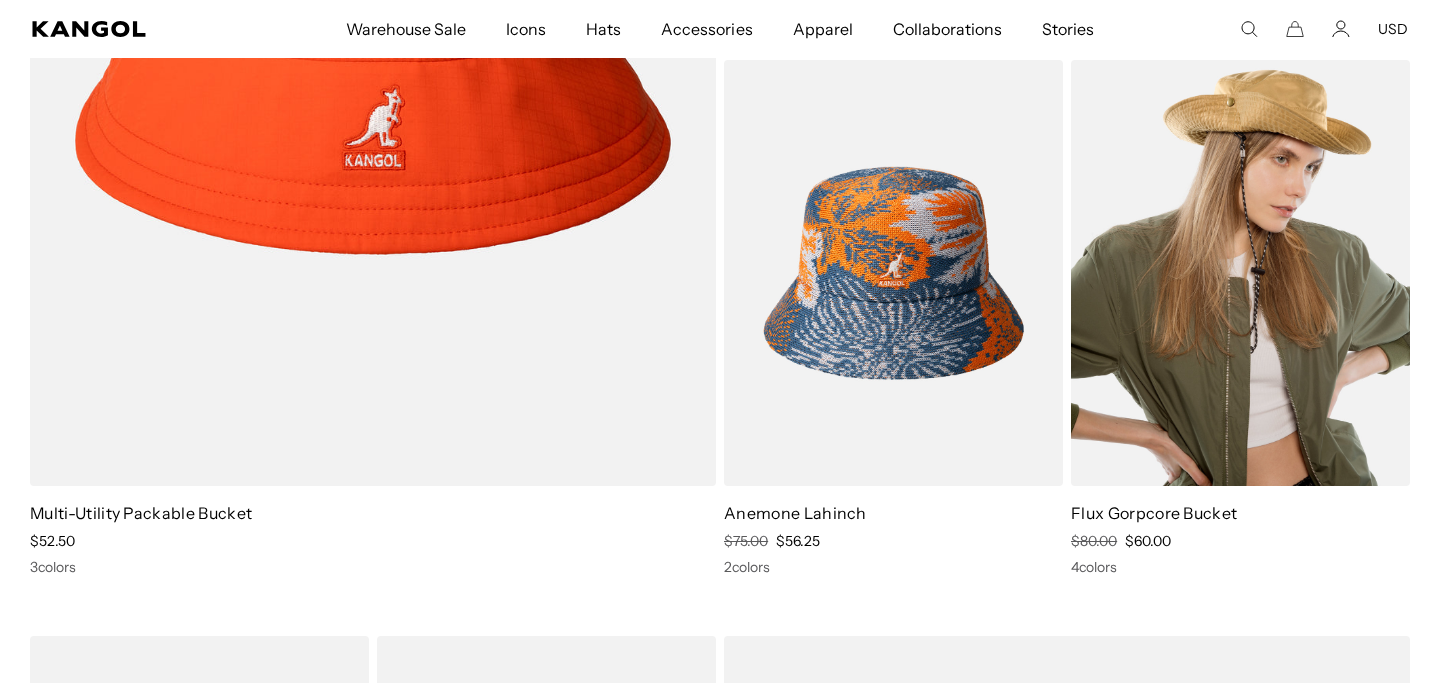 click at bounding box center [1240, 273] 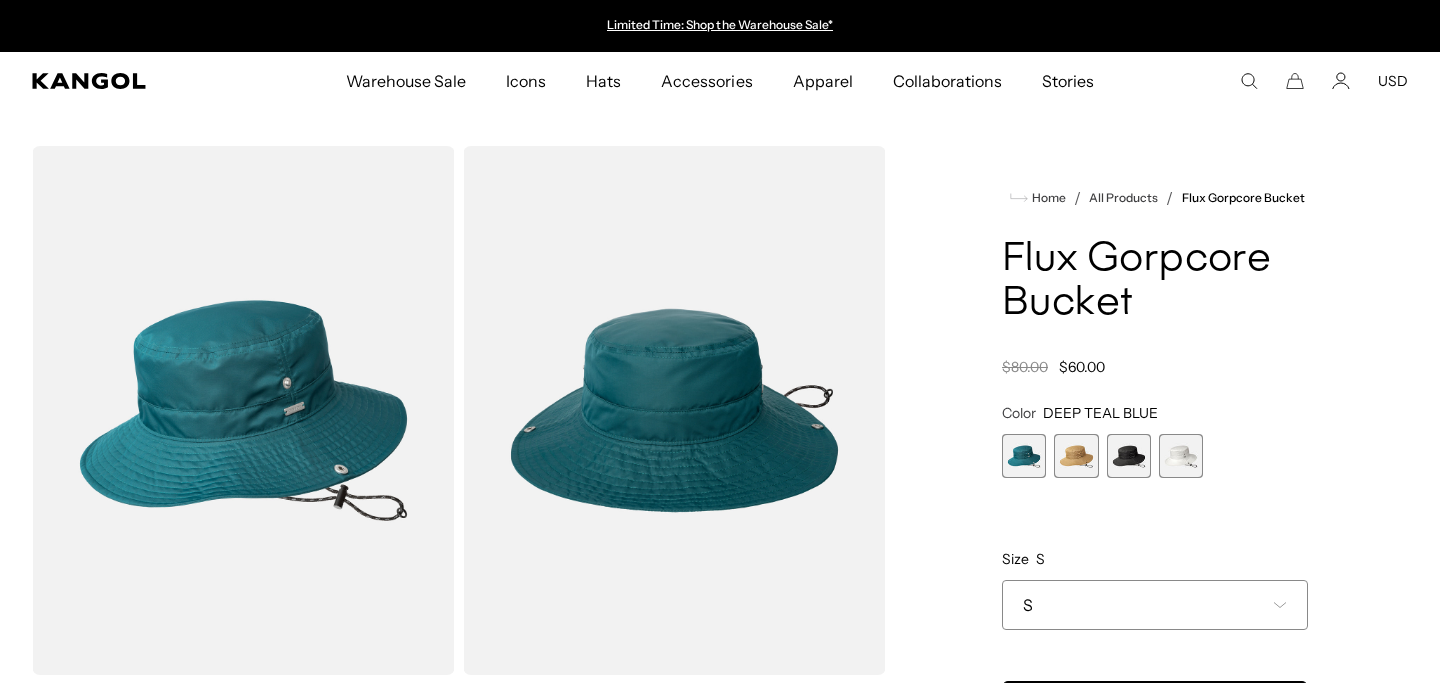 scroll, scrollTop: 0, scrollLeft: 0, axis: both 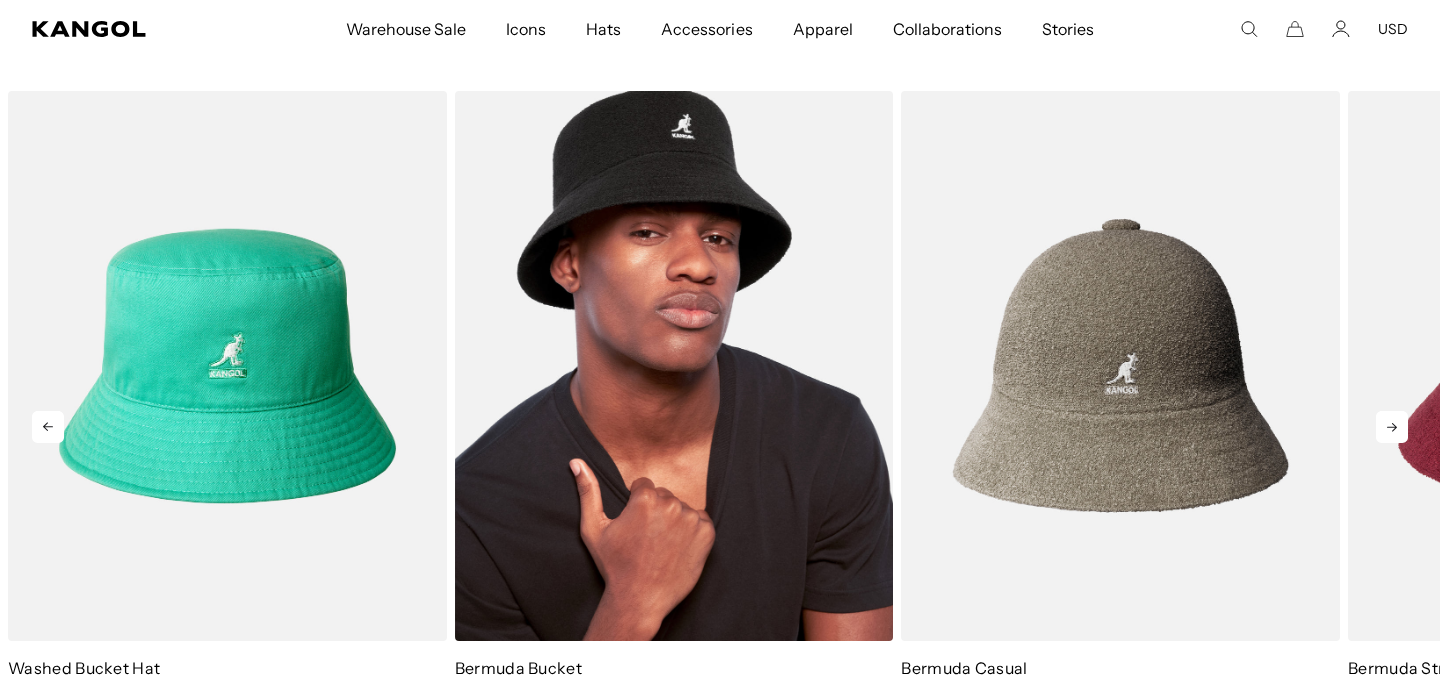 click at bounding box center [674, 366] 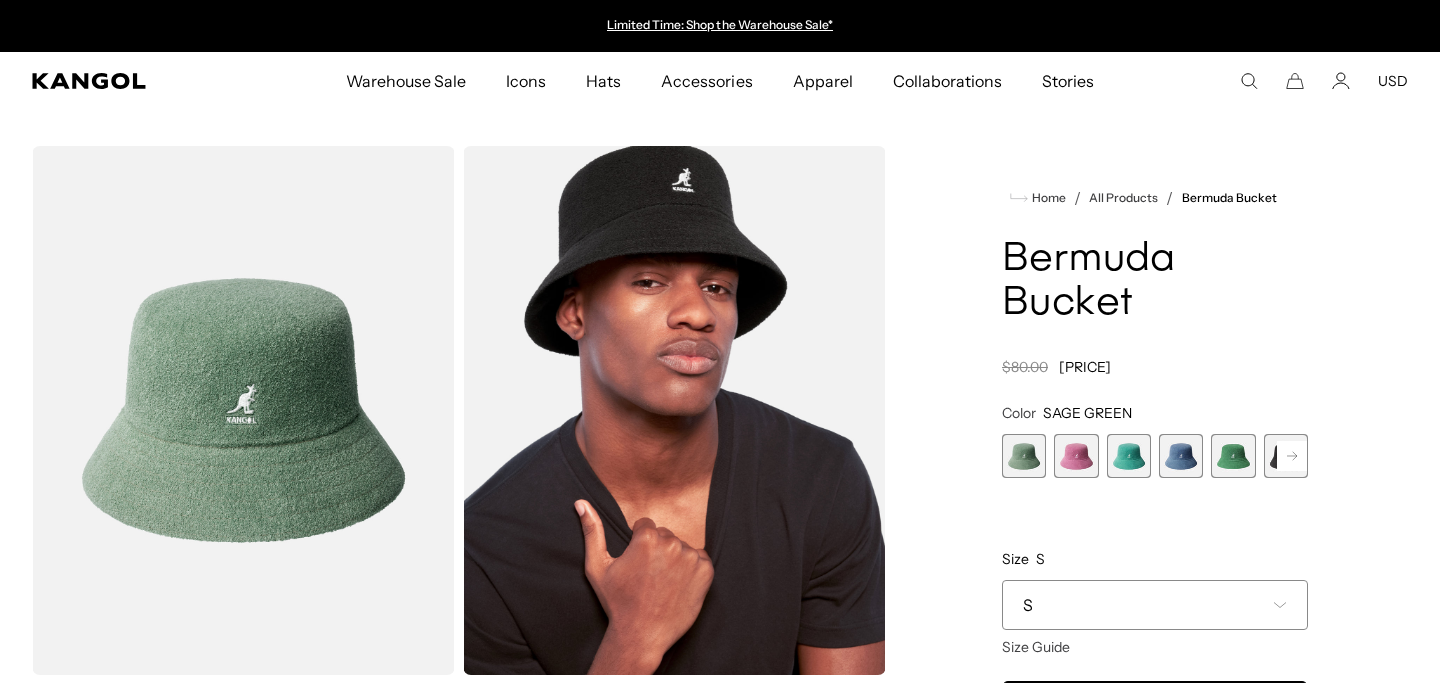 scroll, scrollTop: 0, scrollLeft: 0, axis: both 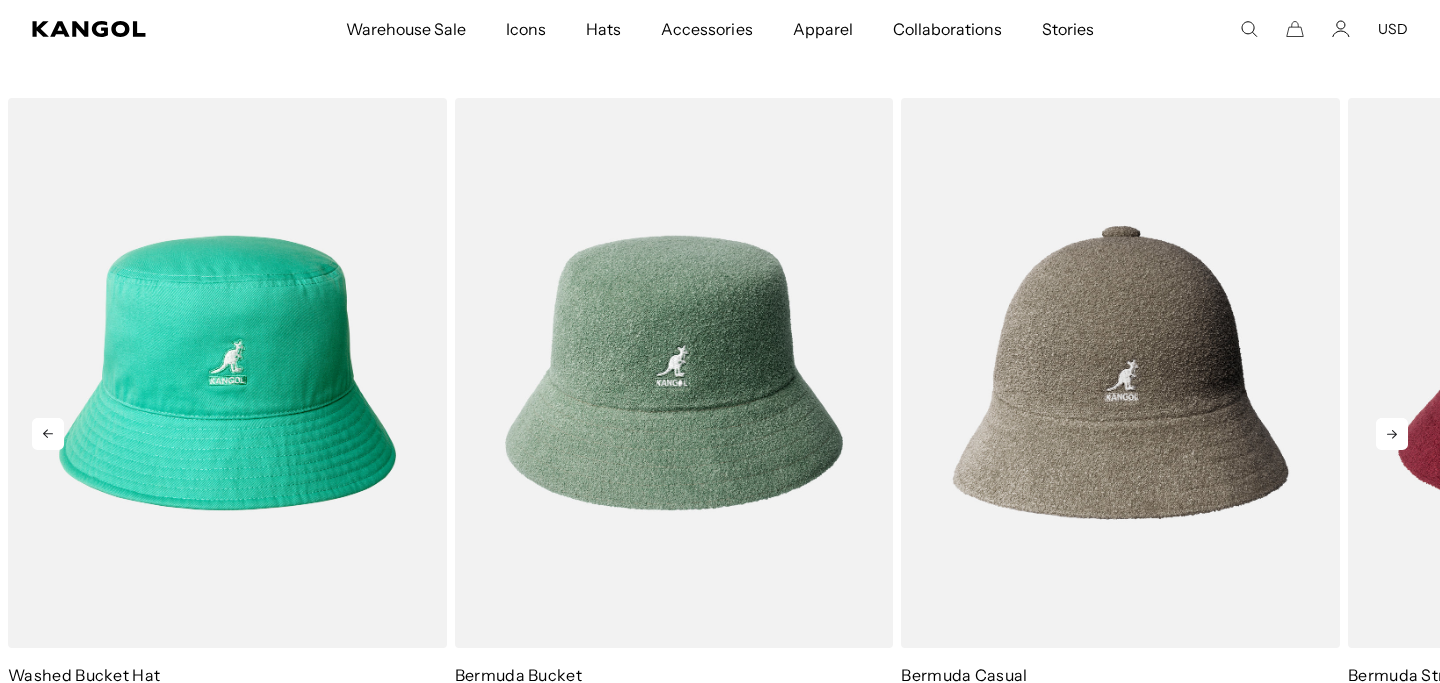 click at bounding box center (1392, 434) 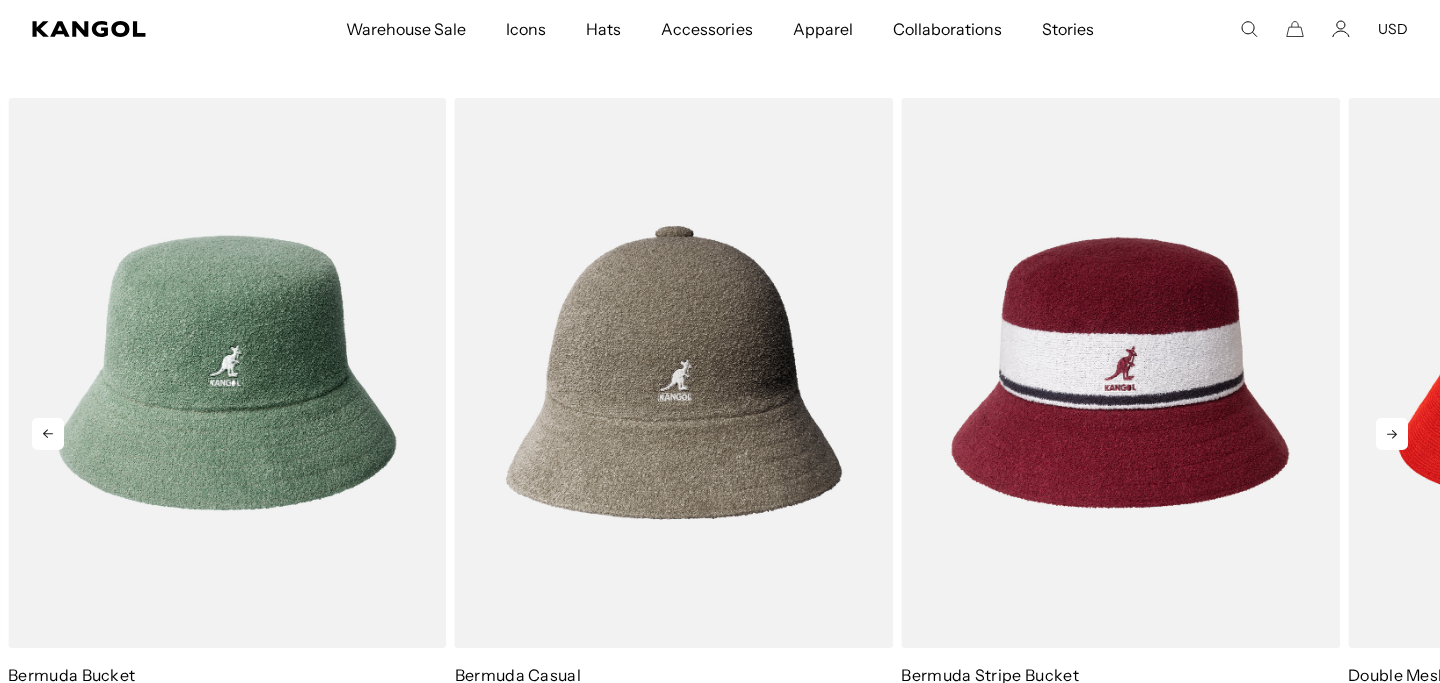 click at bounding box center (1392, 434) 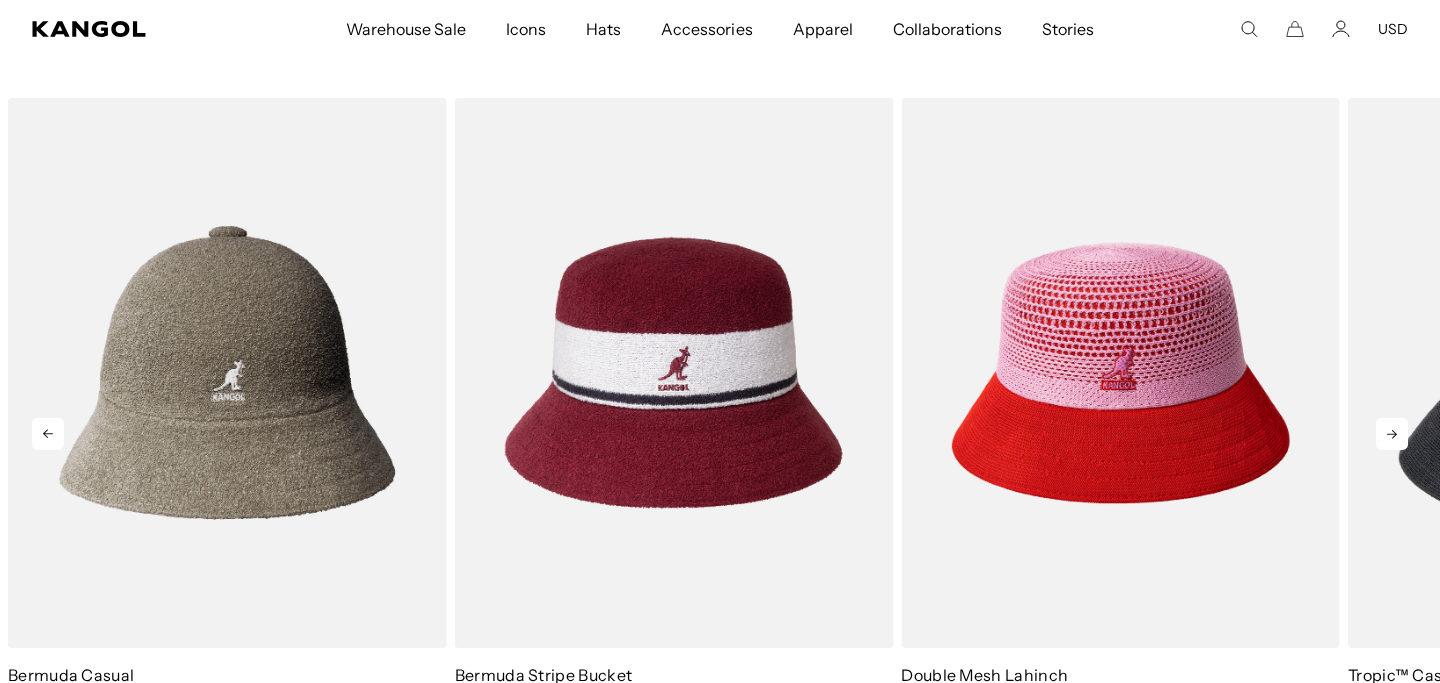 scroll, scrollTop: 0, scrollLeft: 0, axis: both 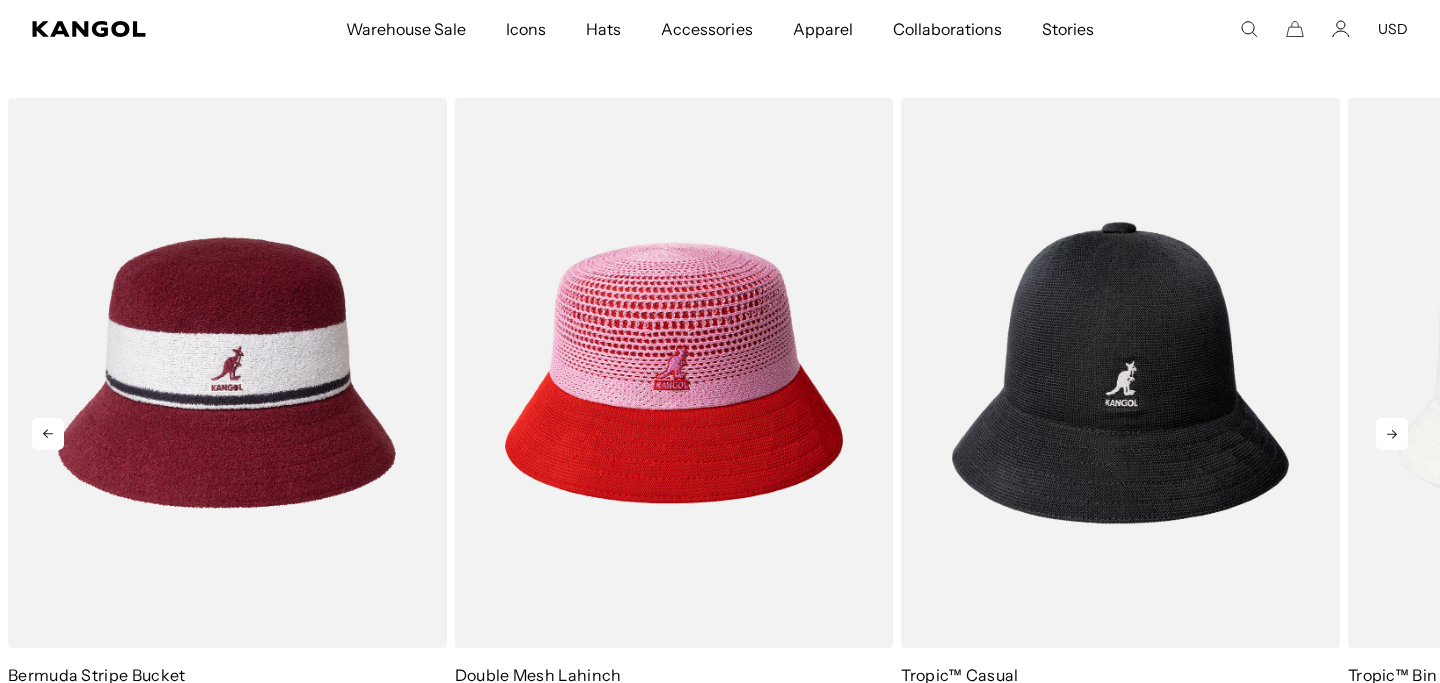 click at bounding box center (1392, 434) 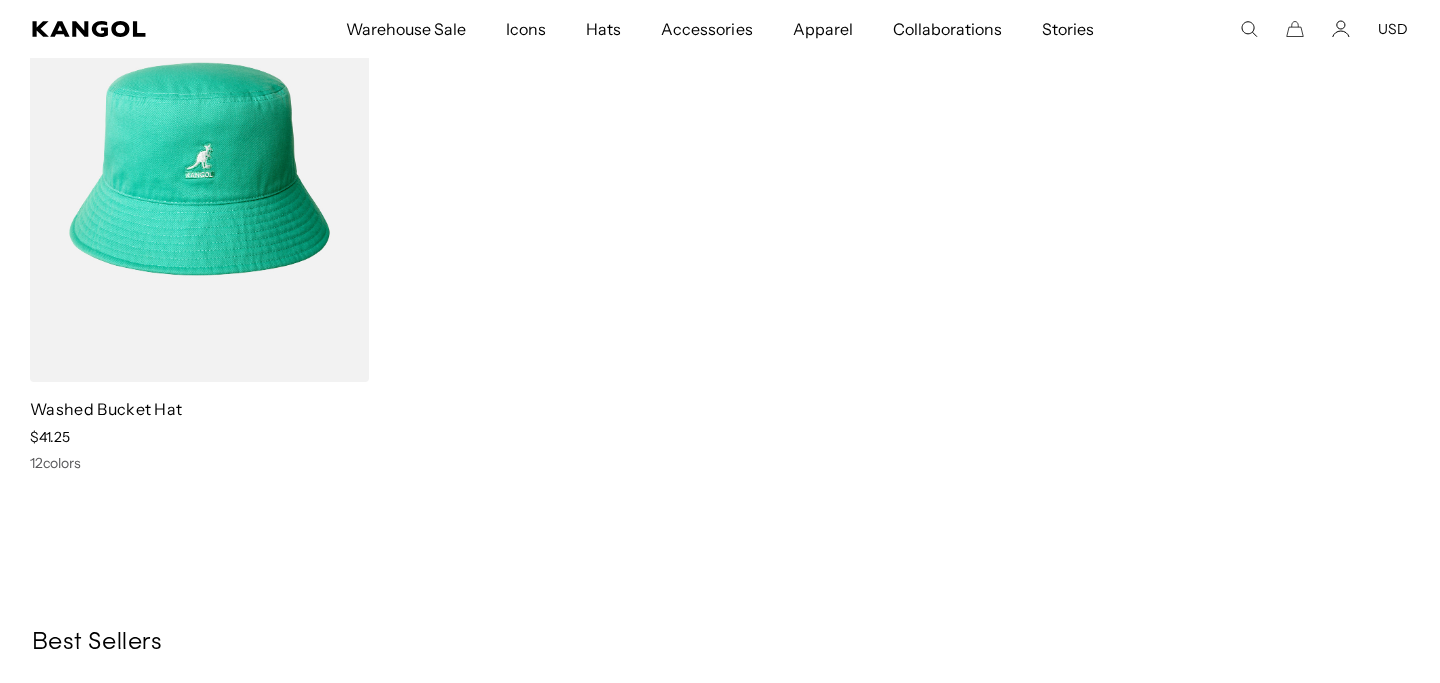 scroll, scrollTop: 6862, scrollLeft: 0, axis: vertical 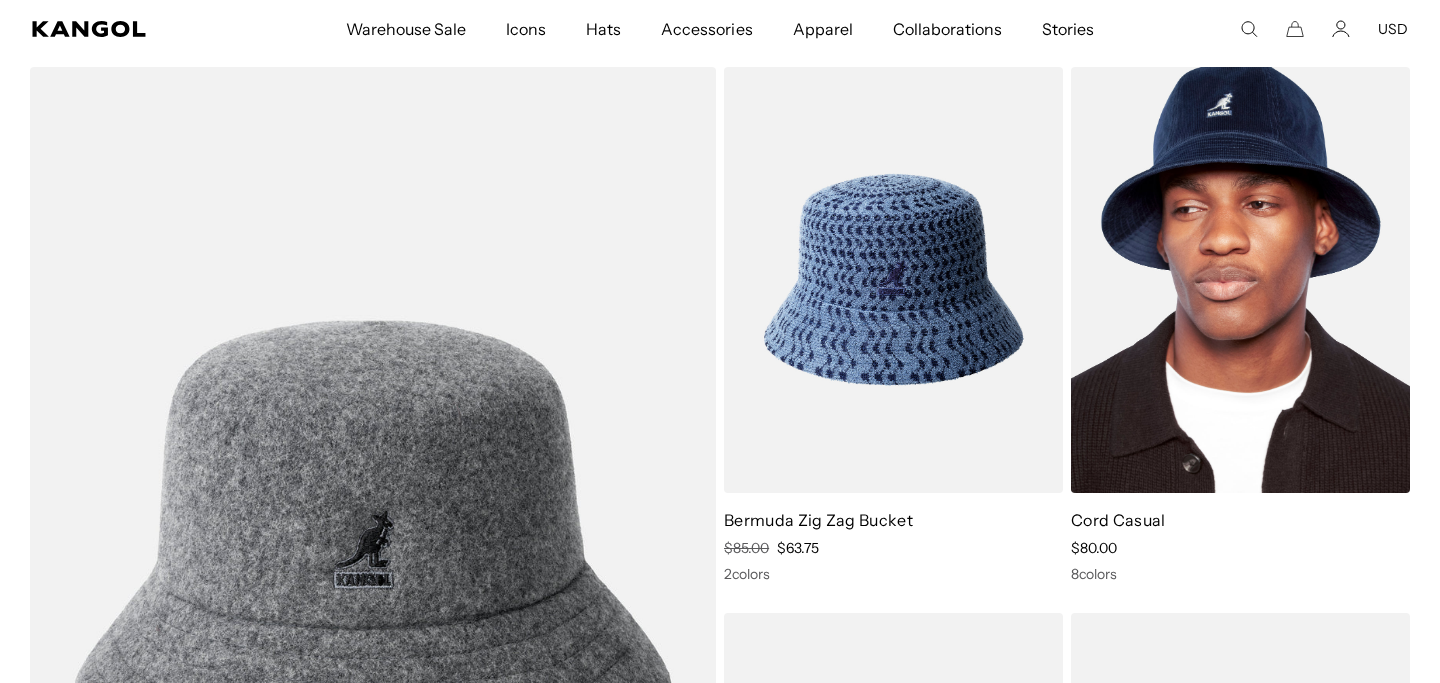 click at bounding box center [1240, 280] 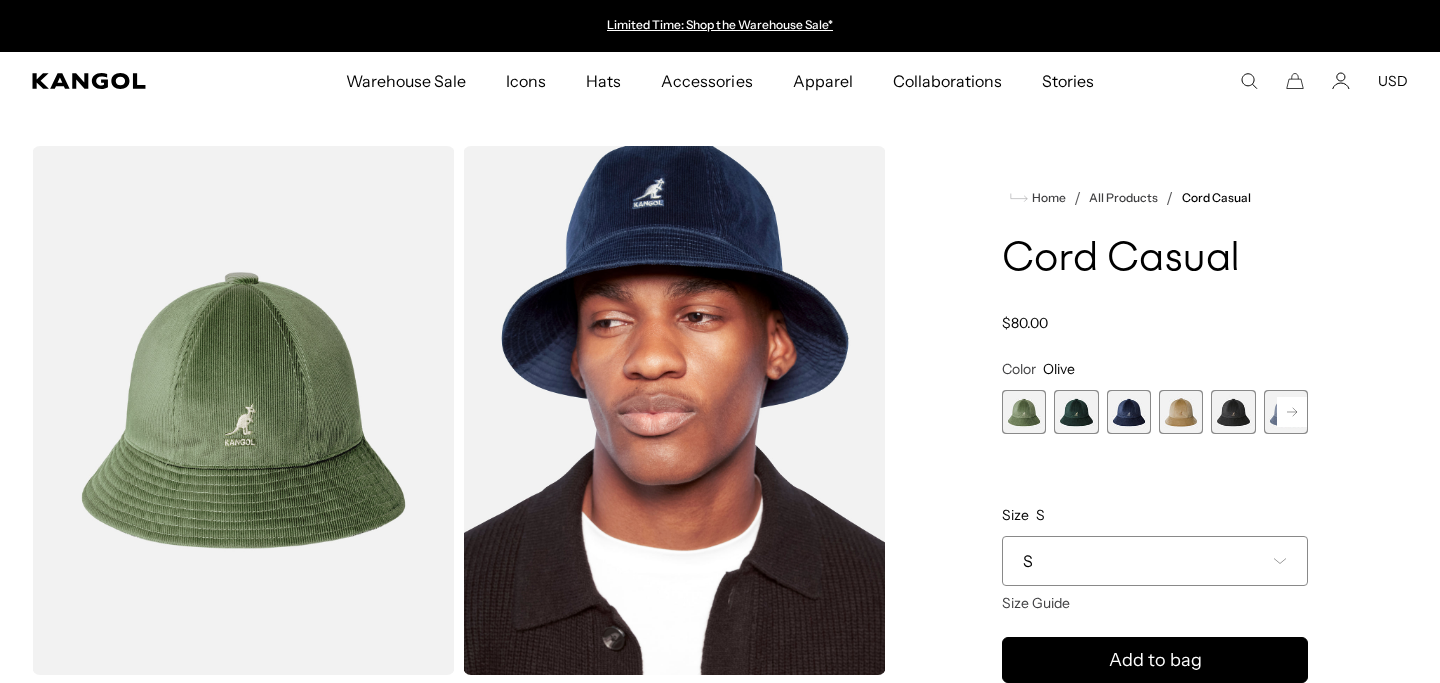 scroll, scrollTop: 0, scrollLeft: 0, axis: both 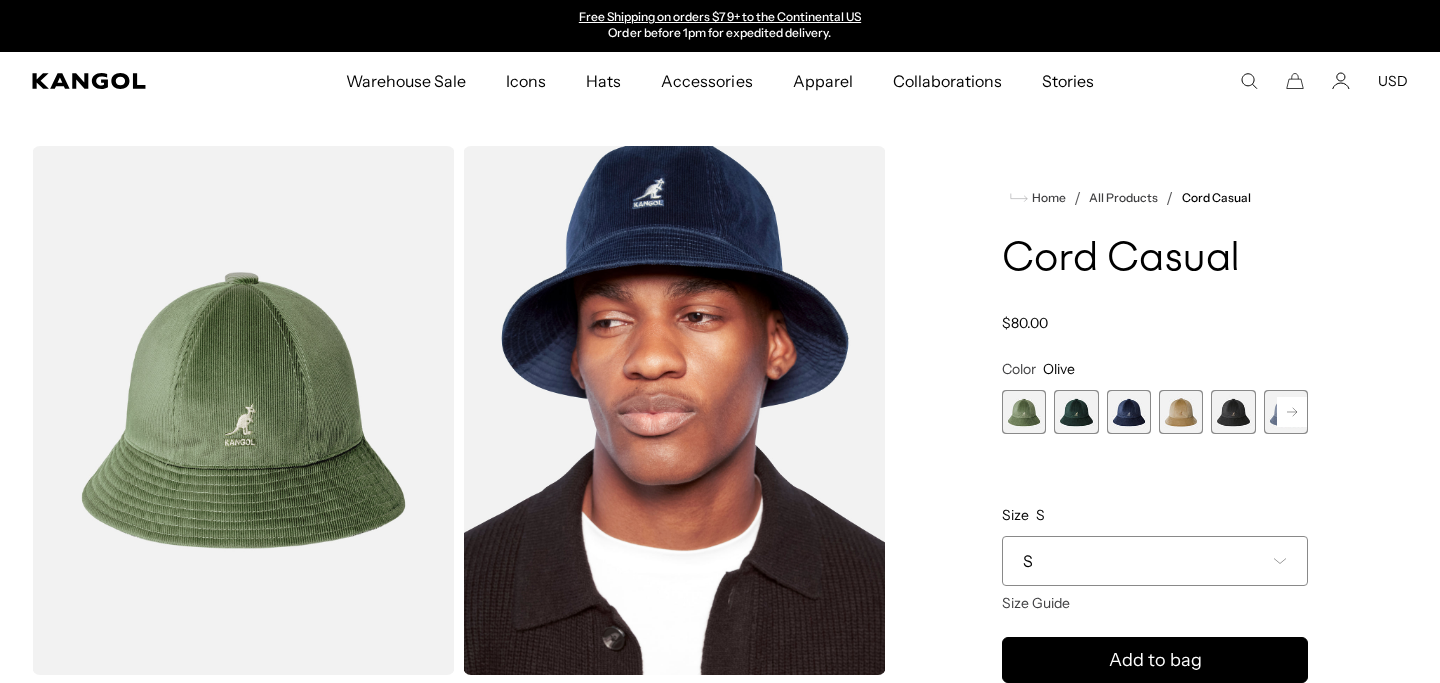 click at bounding box center (1076, 412) 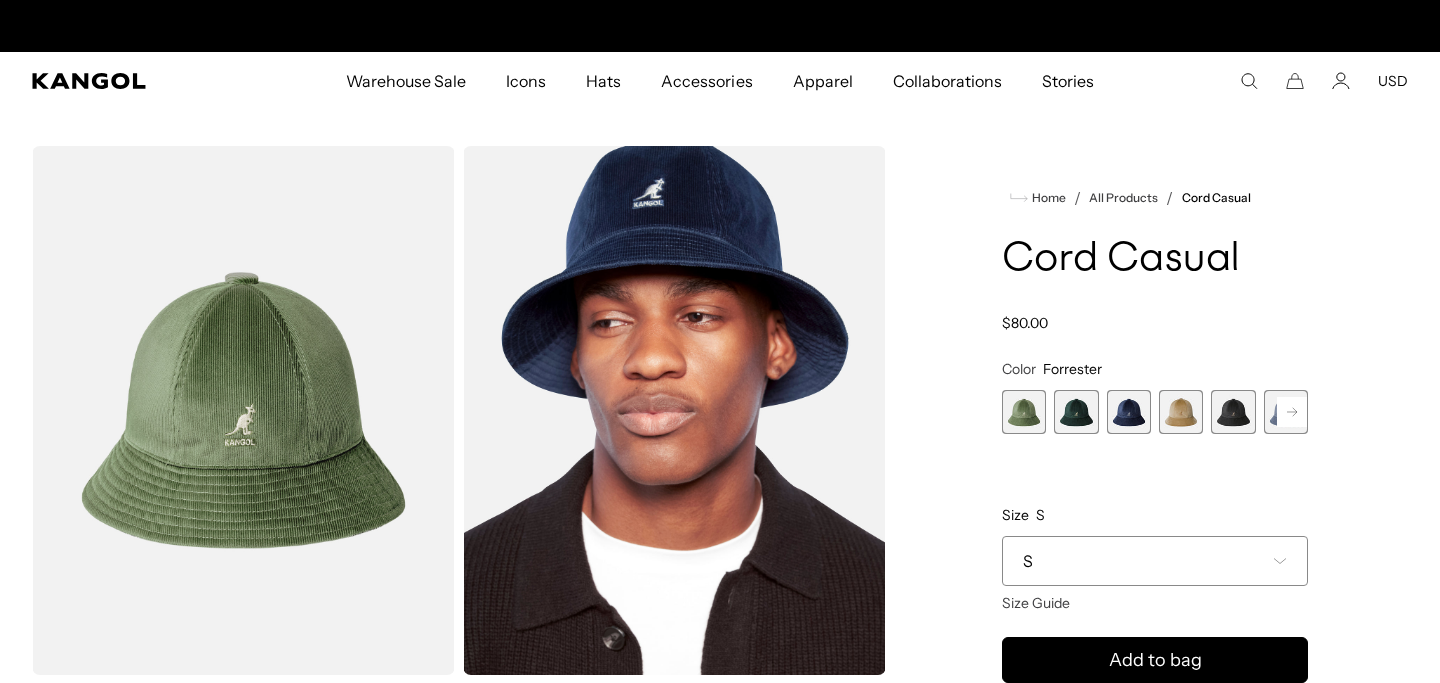 scroll, scrollTop: 0, scrollLeft: 0, axis: both 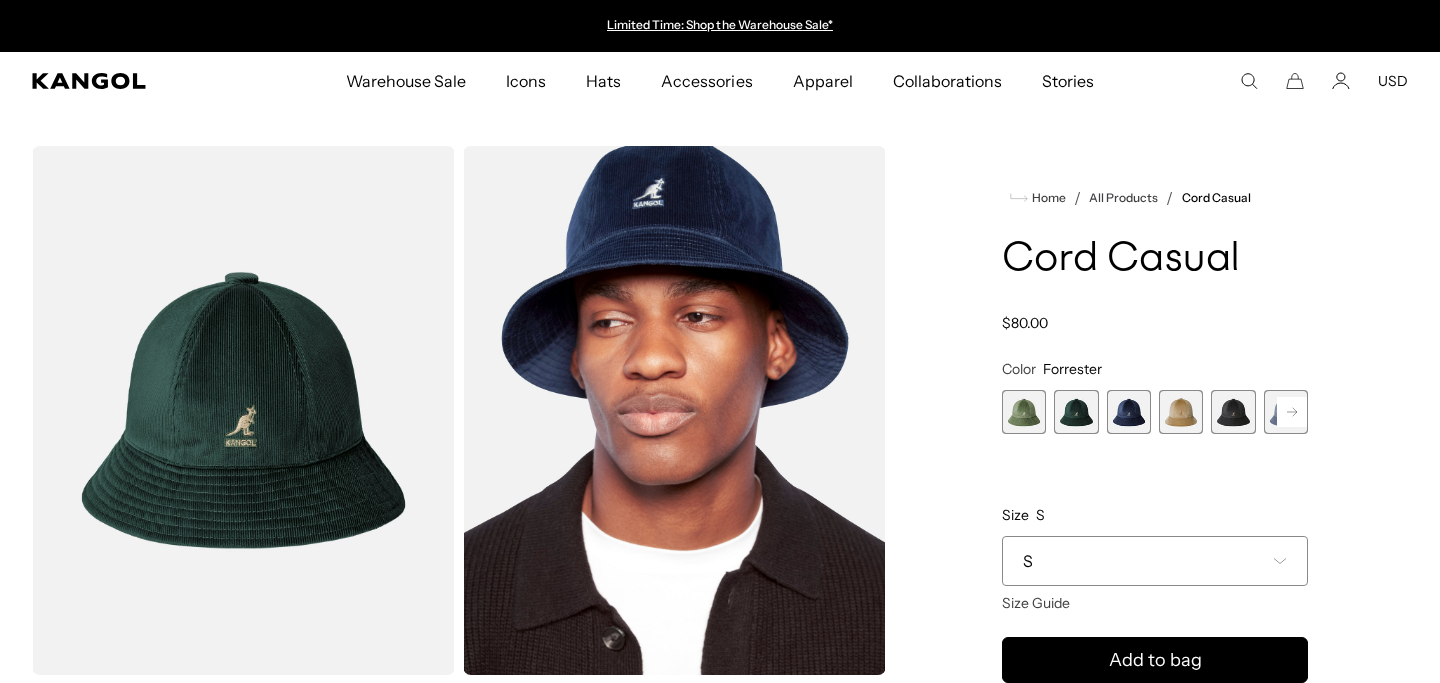 click at bounding box center (1129, 412) 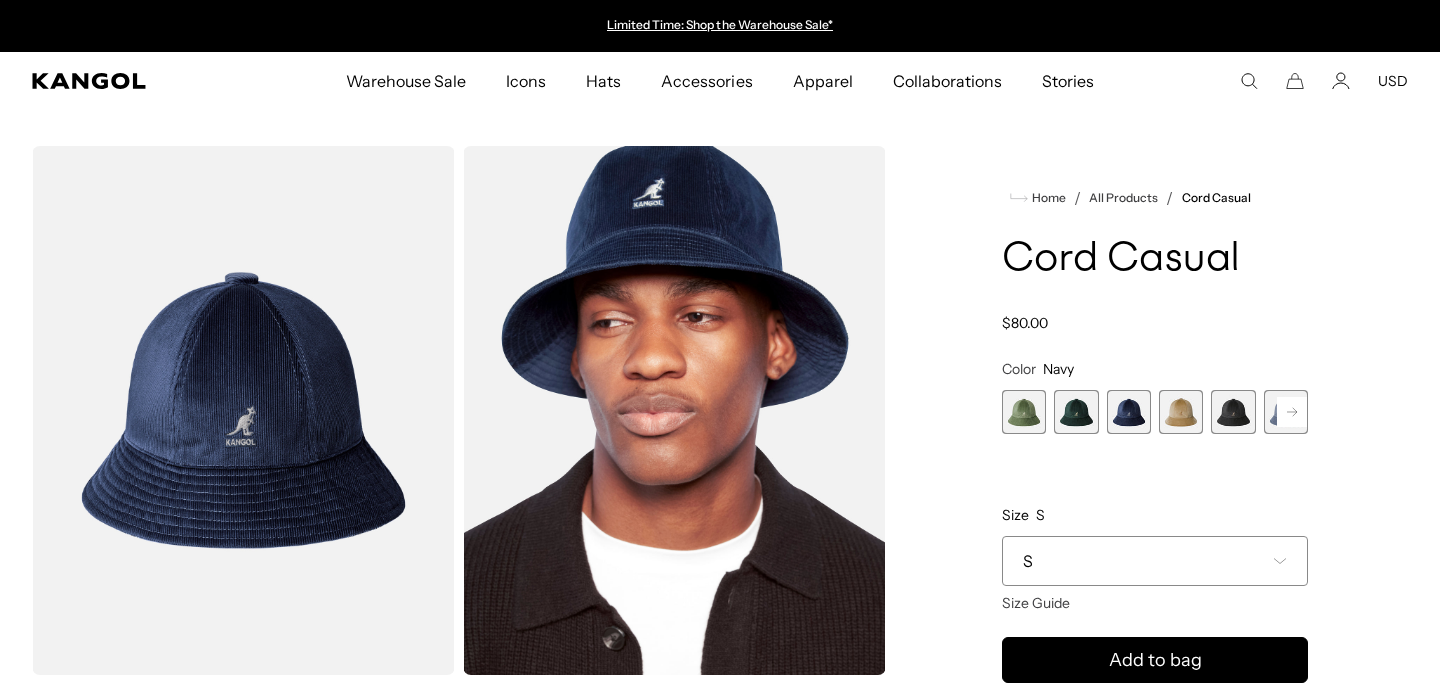 click at bounding box center [1233, 412] 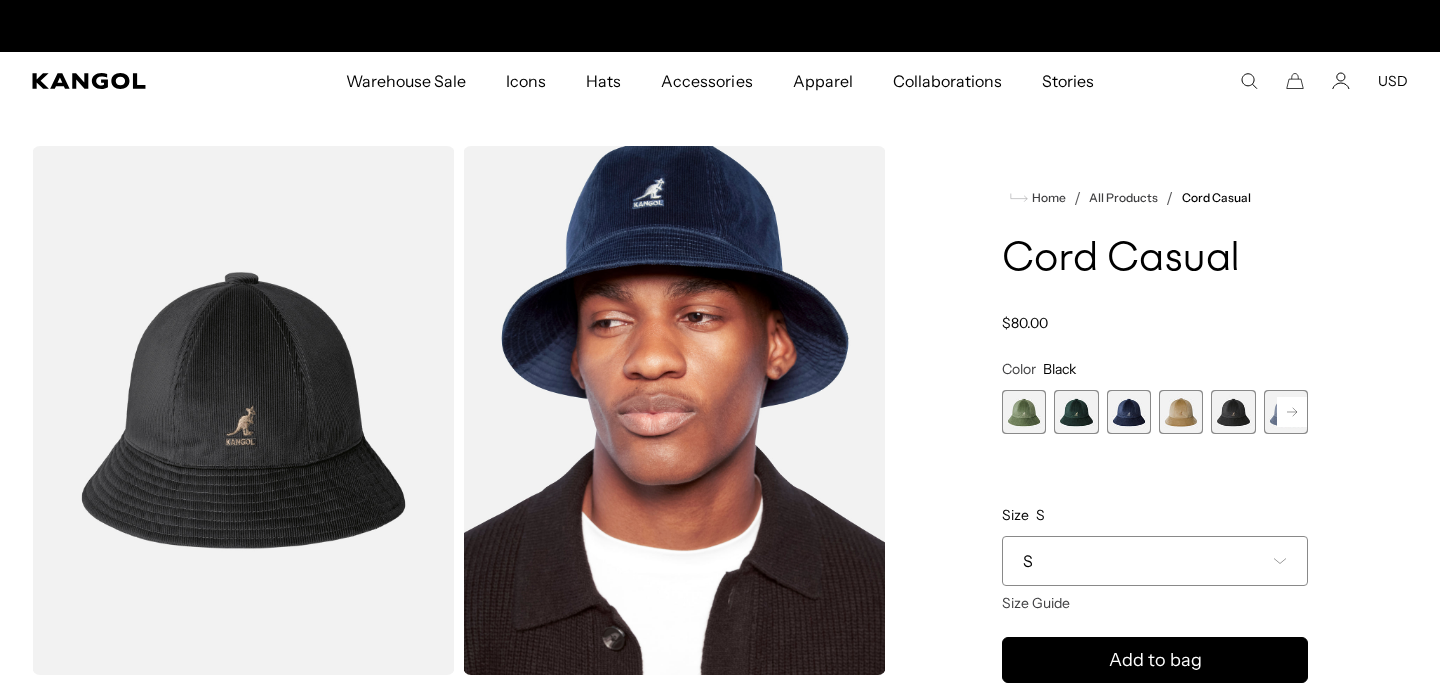 scroll, scrollTop: 0, scrollLeft: 412, axis: horizontal 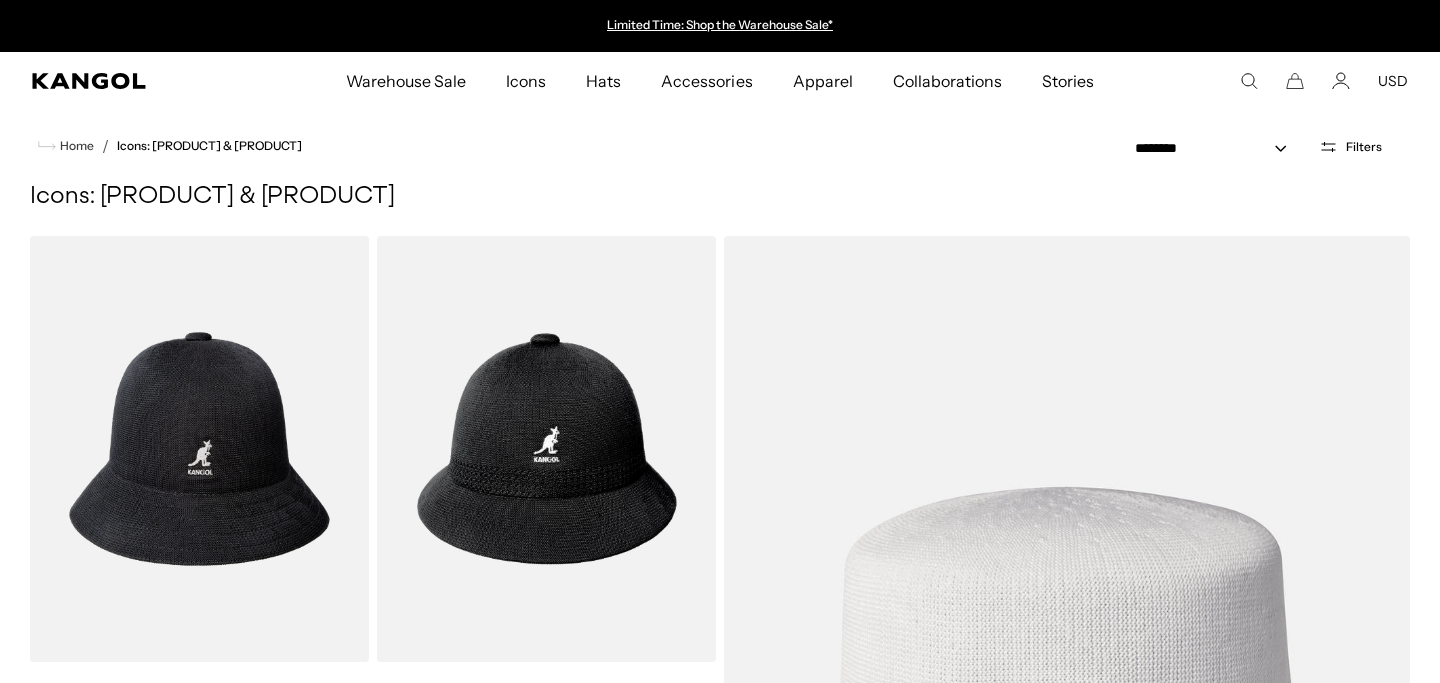 click at bounding box center (1249, 81) 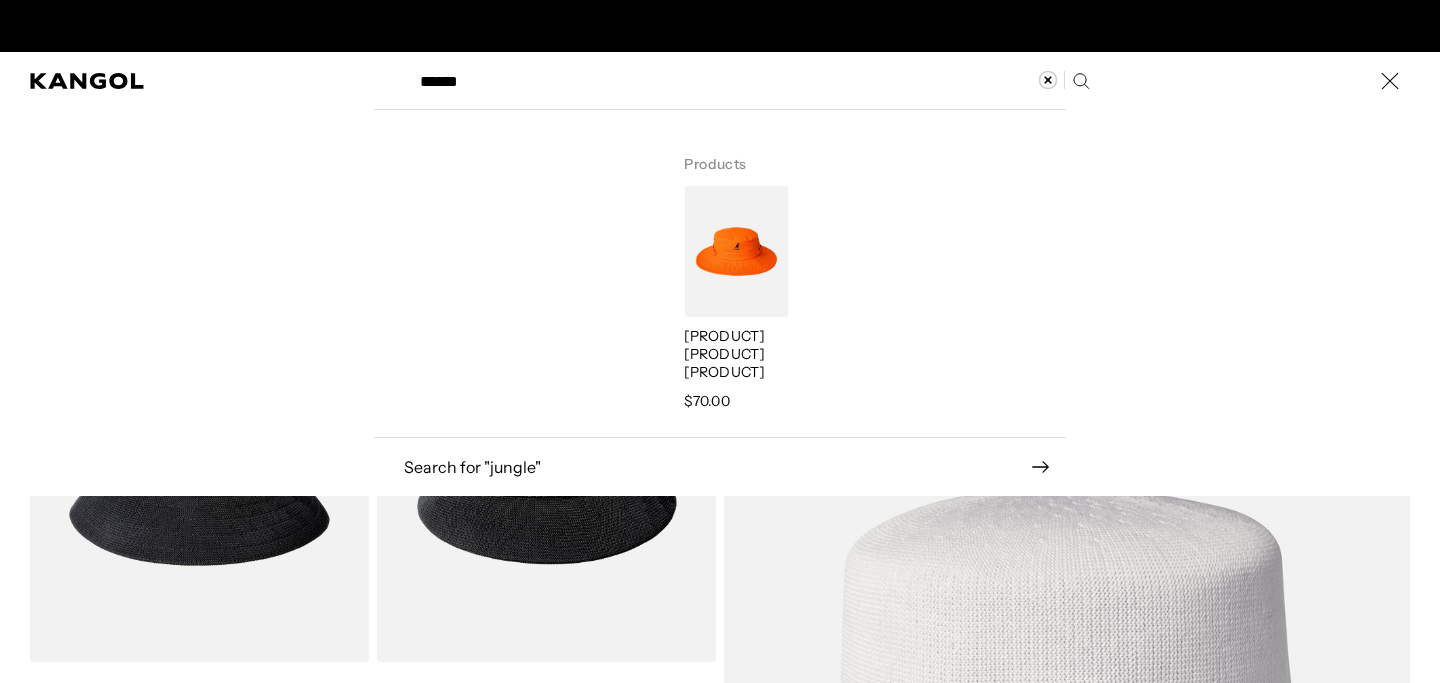 scroll, scrollTop: 0, scrollLeft: 412, axis: horizontal 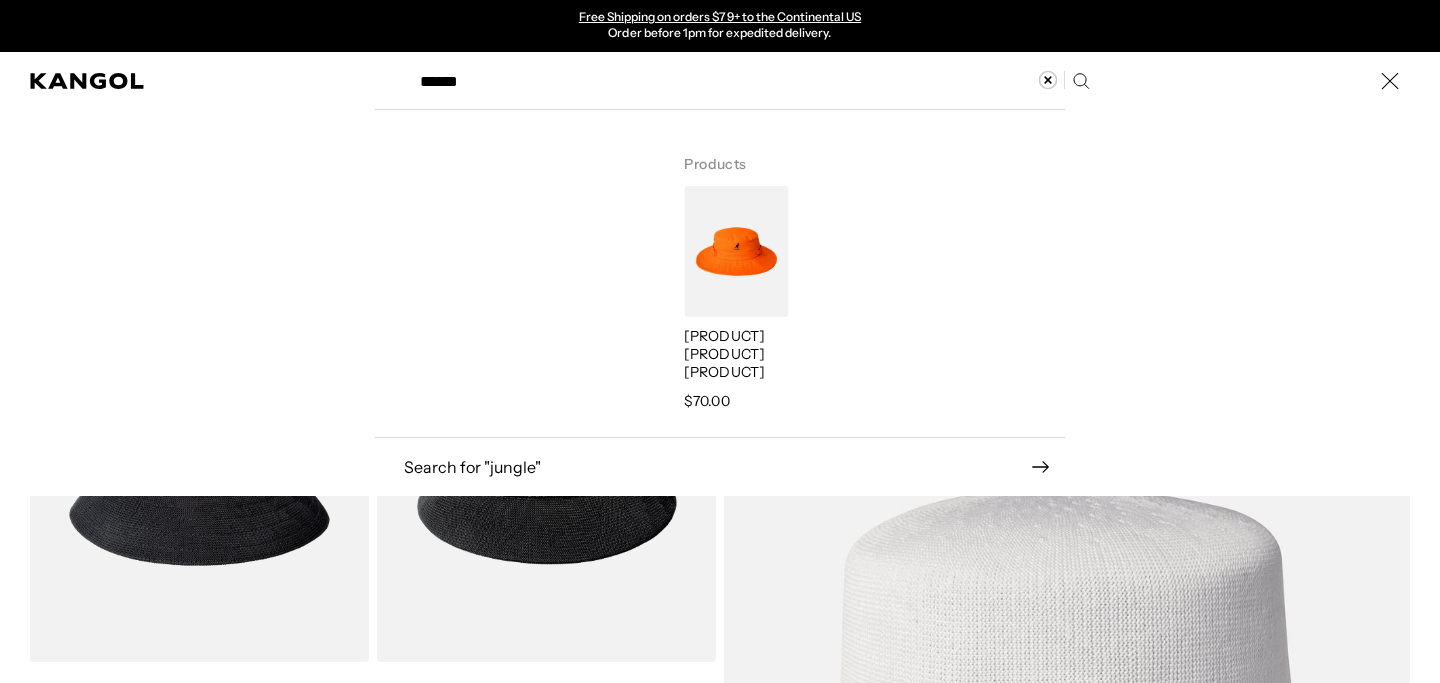 type on "******" 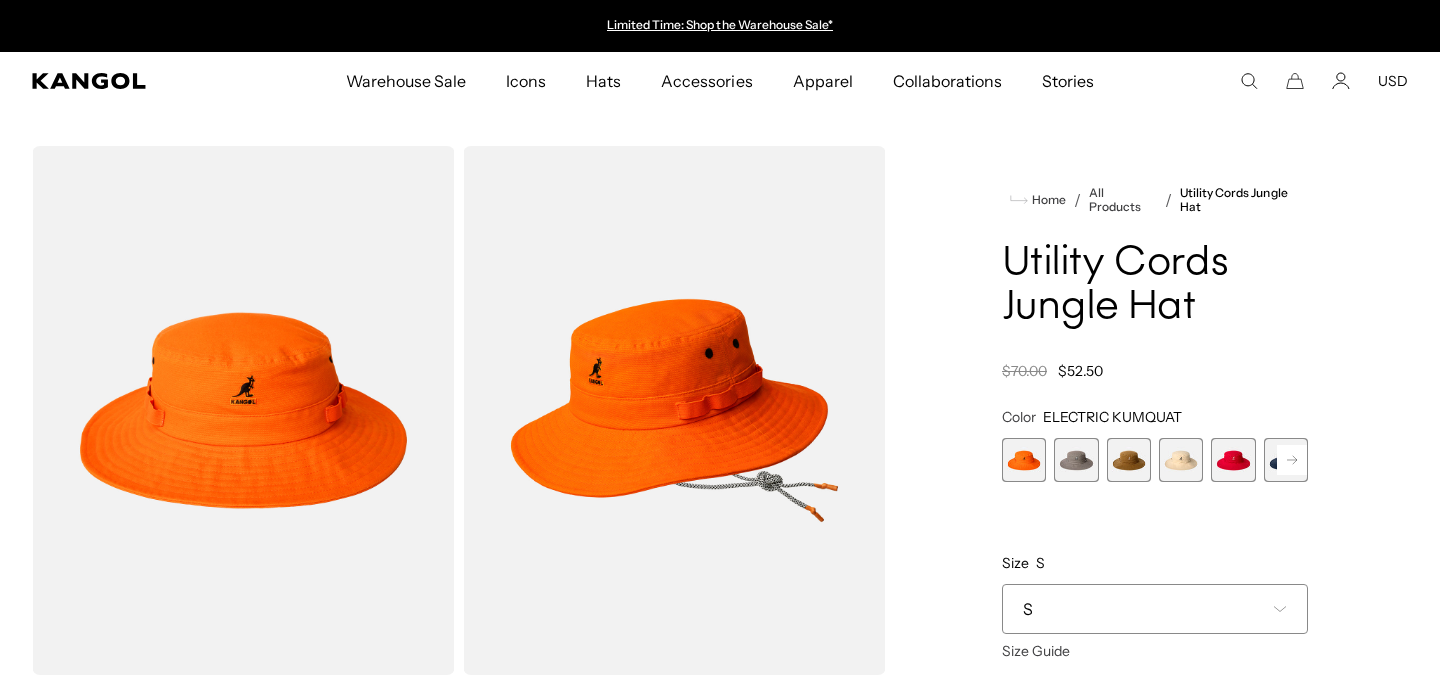 scroll, scrollTop: 0, scrollLeft: 0, axis: both 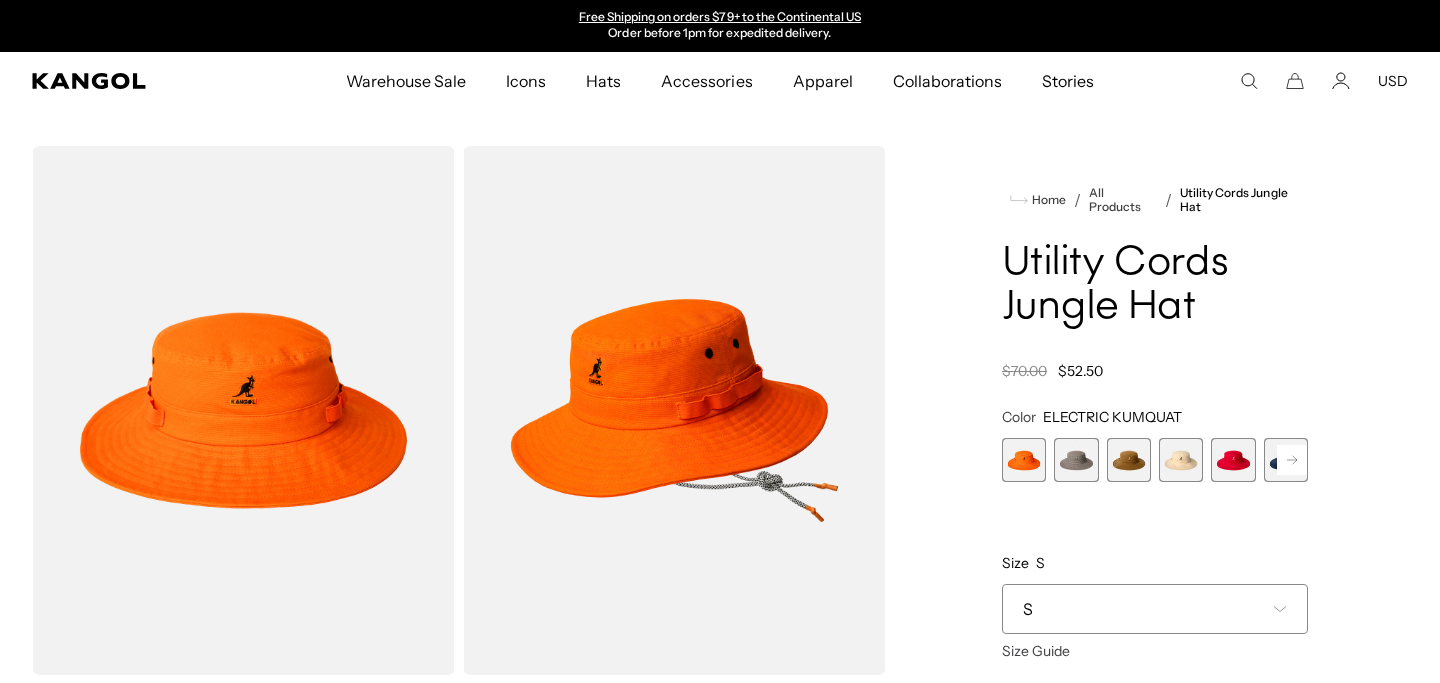 click at bounding box center (1292, 460) 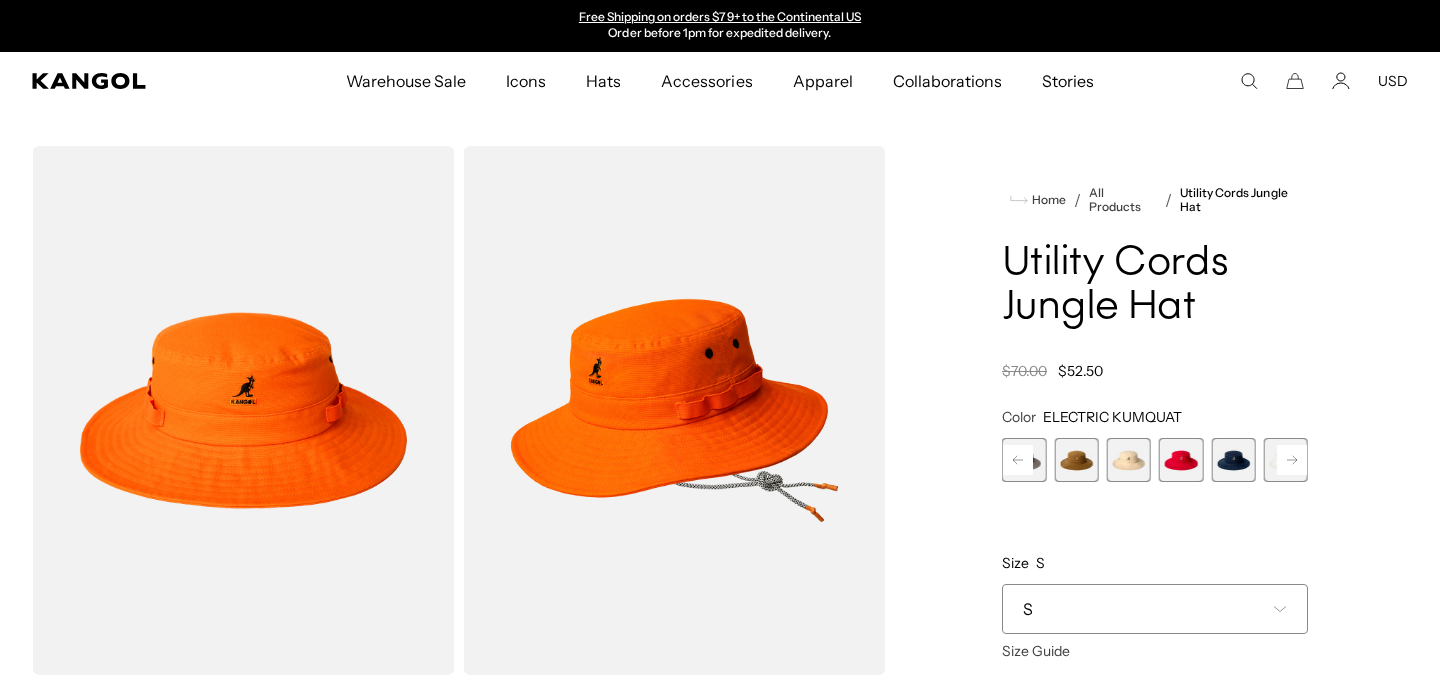 click at bounding box center (1233, 460) 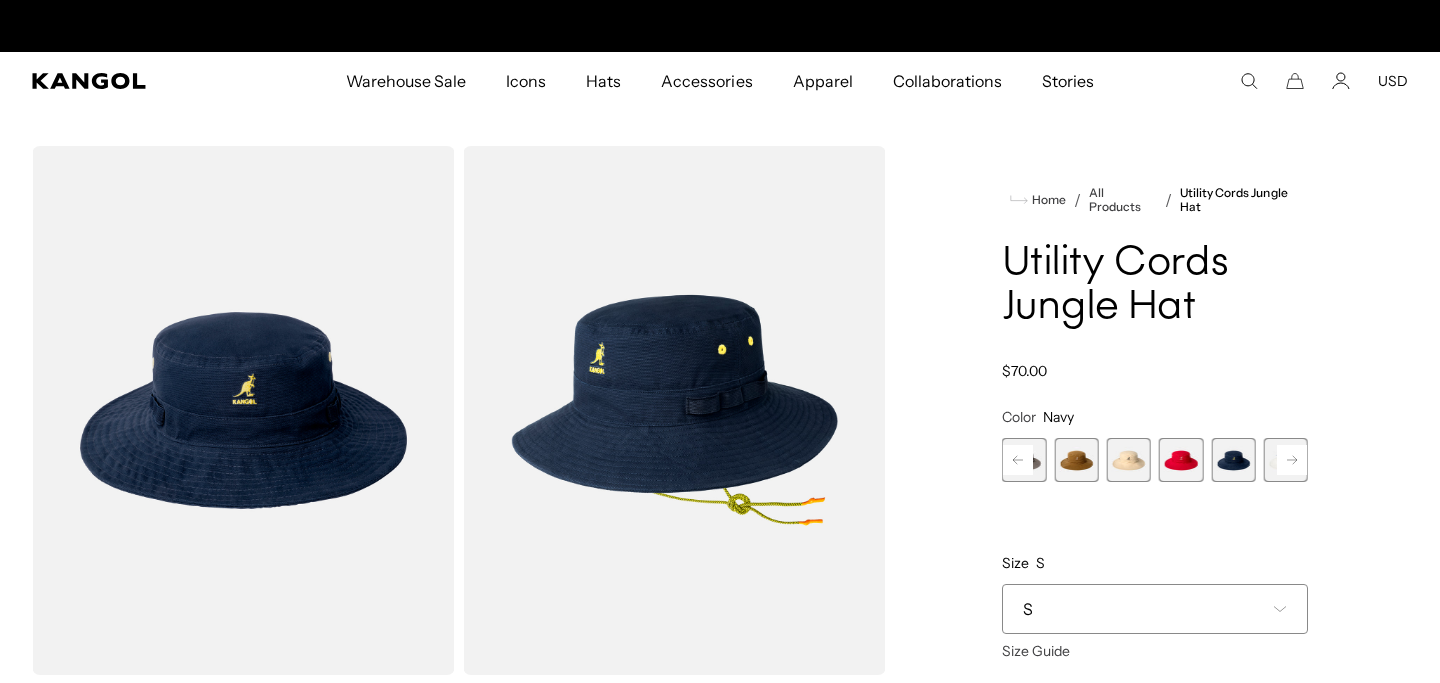 scroll, scrollTop: 0, scrollLeft: 0, axis: both 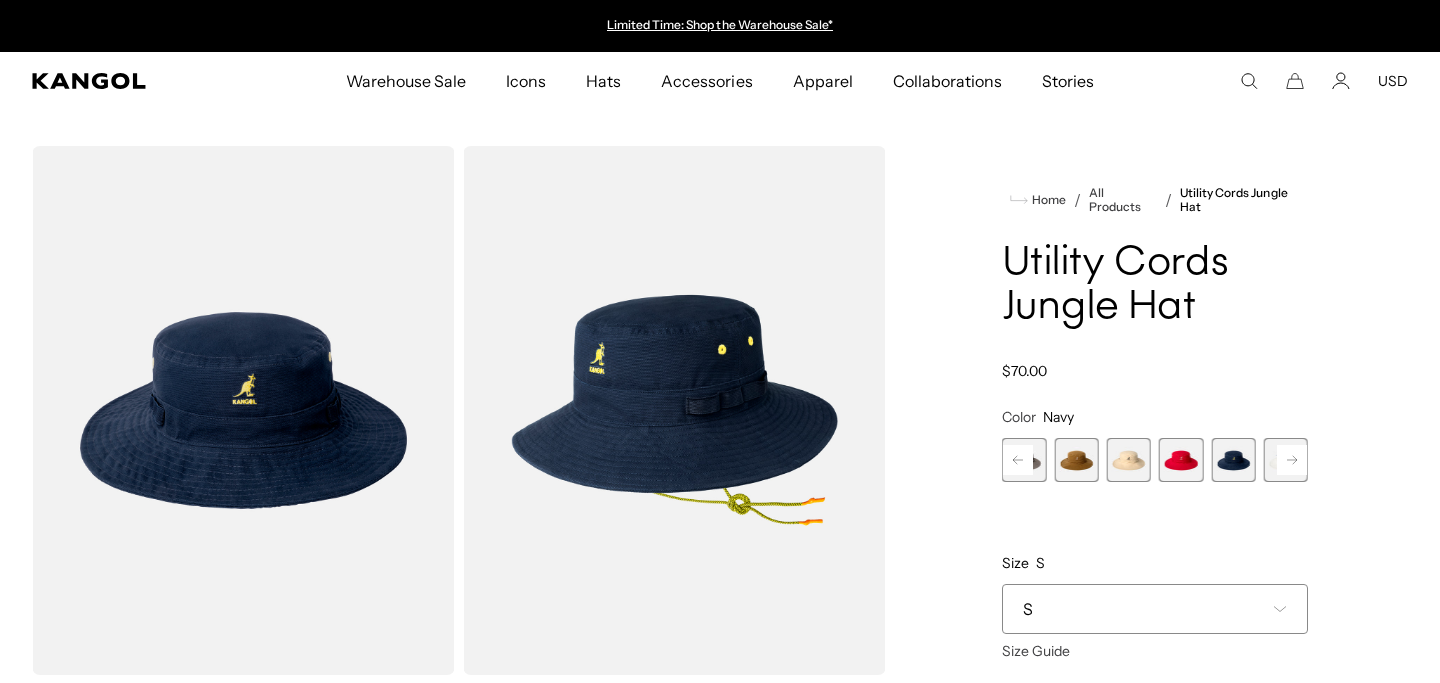 click at bounding box center [1018, 460] 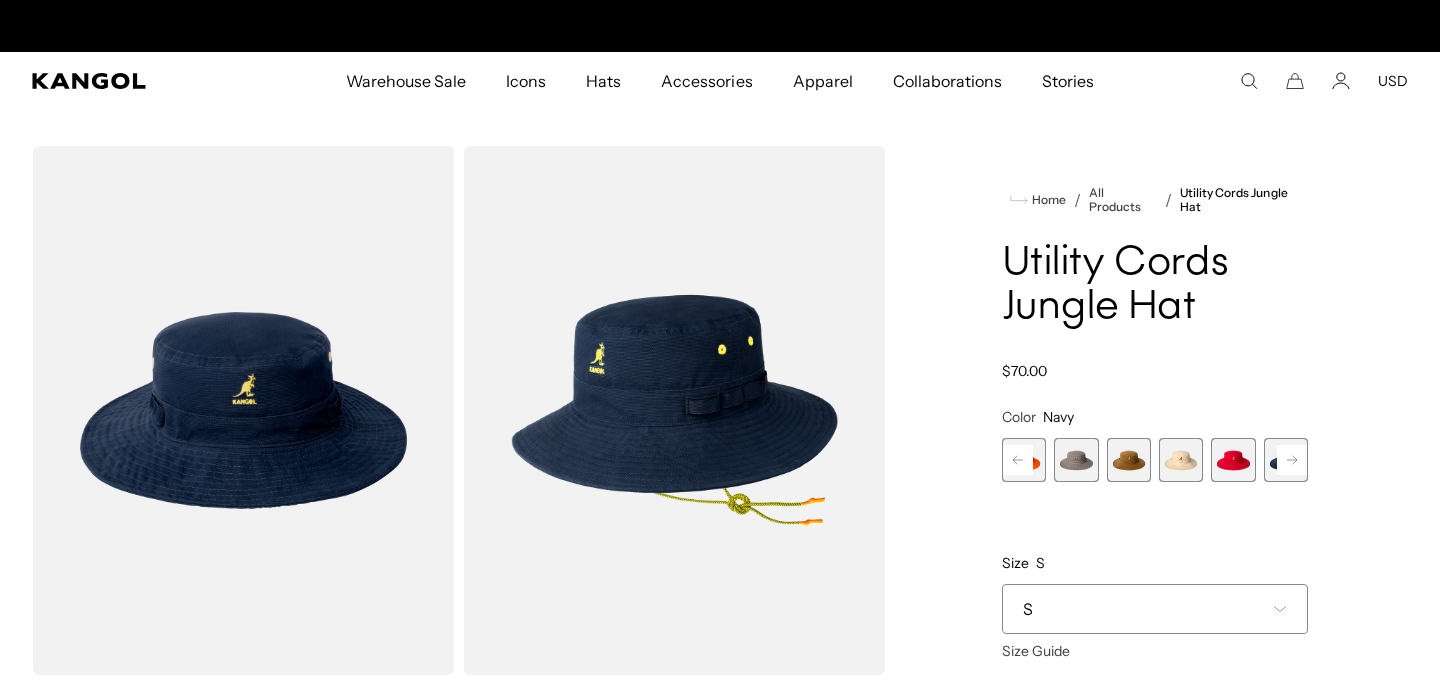 scroll, scrollTop: 0, scrollLeft: 412, axis: horizontal 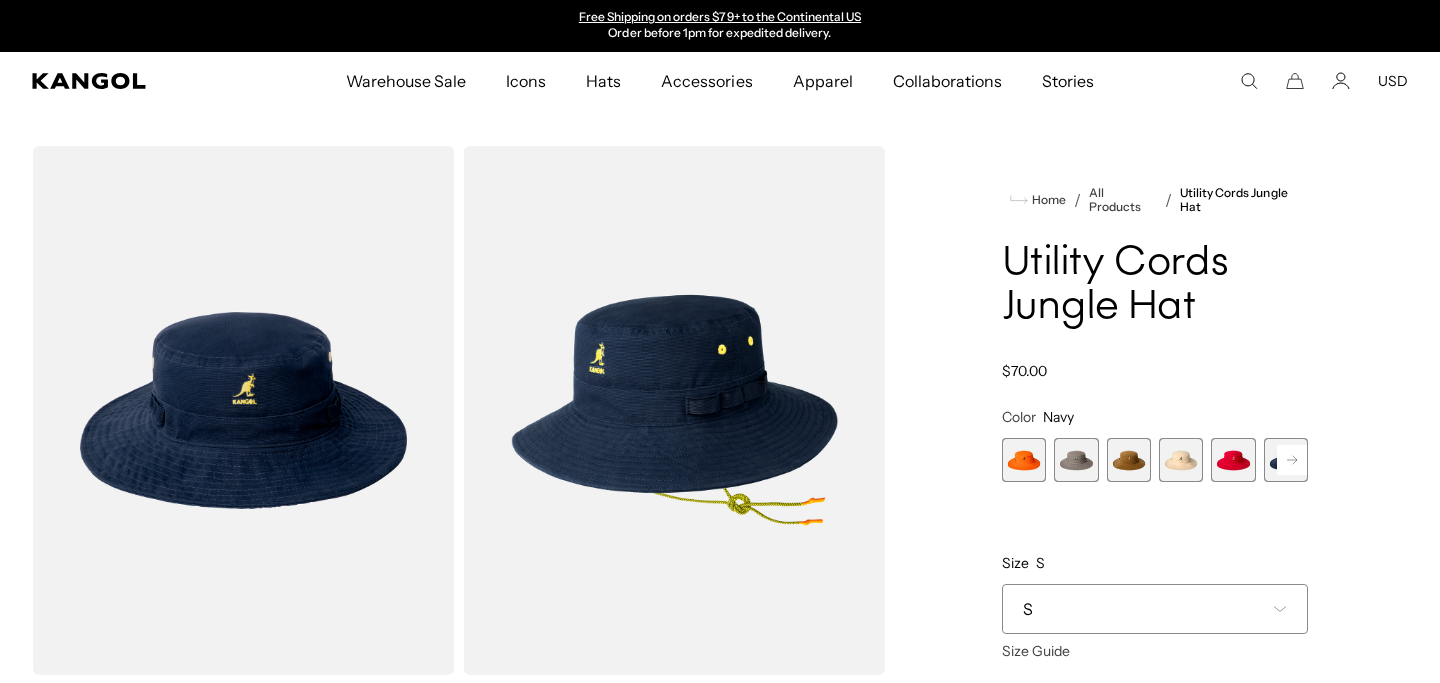 click at bounding box center [1076, 460] 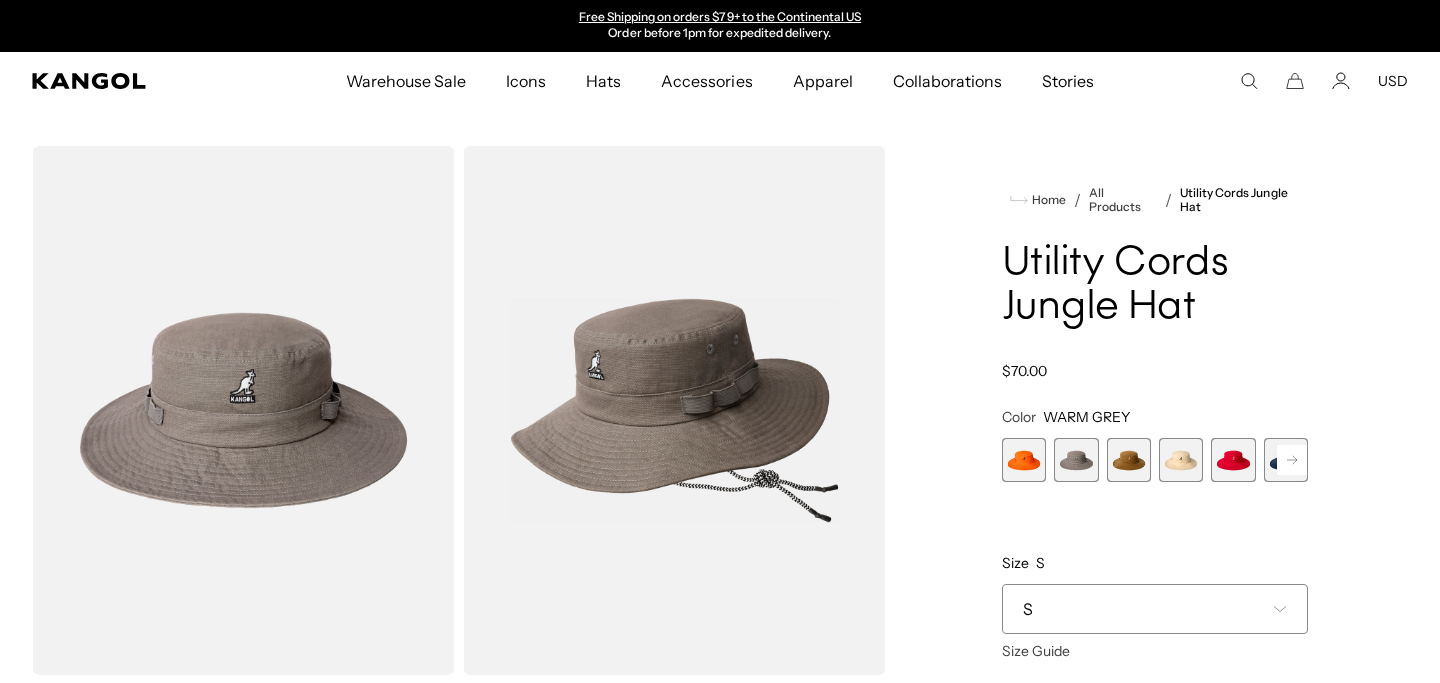 click at bounding box center [1024, 460] 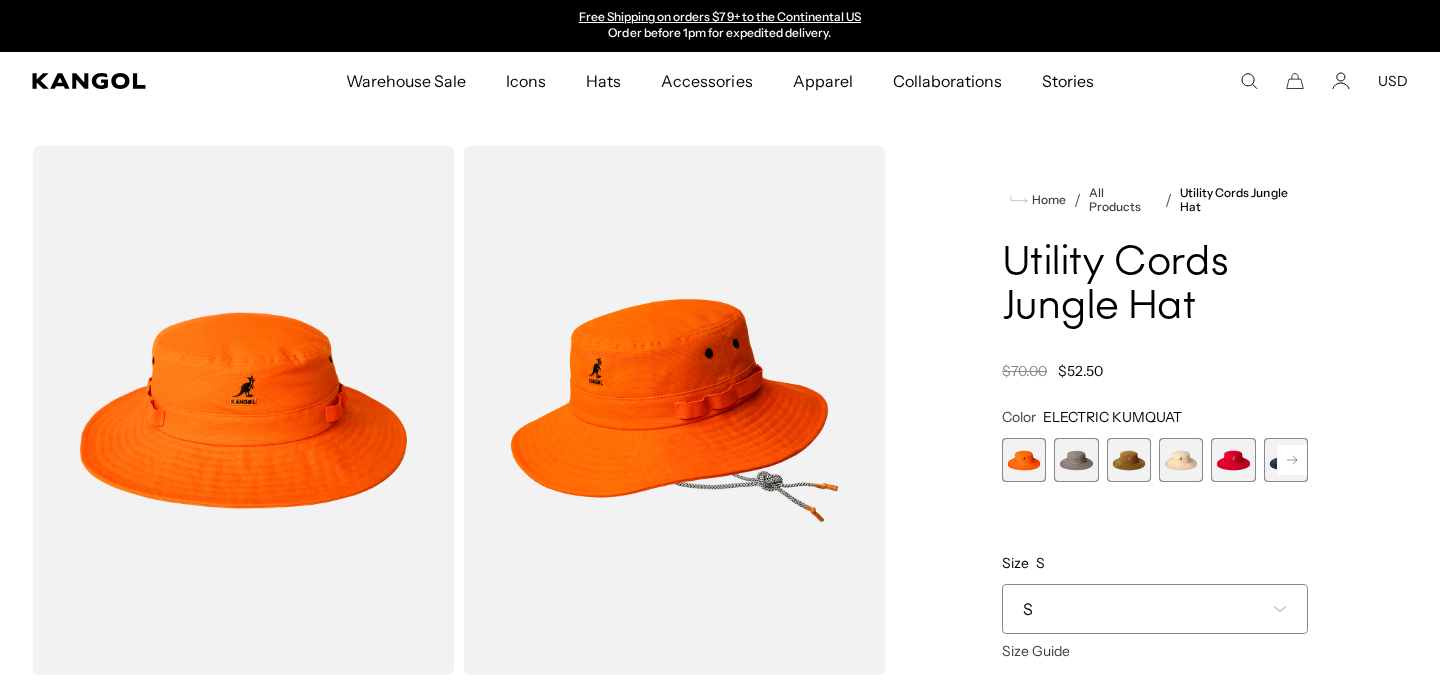 click at bounding box center [1076, 460] 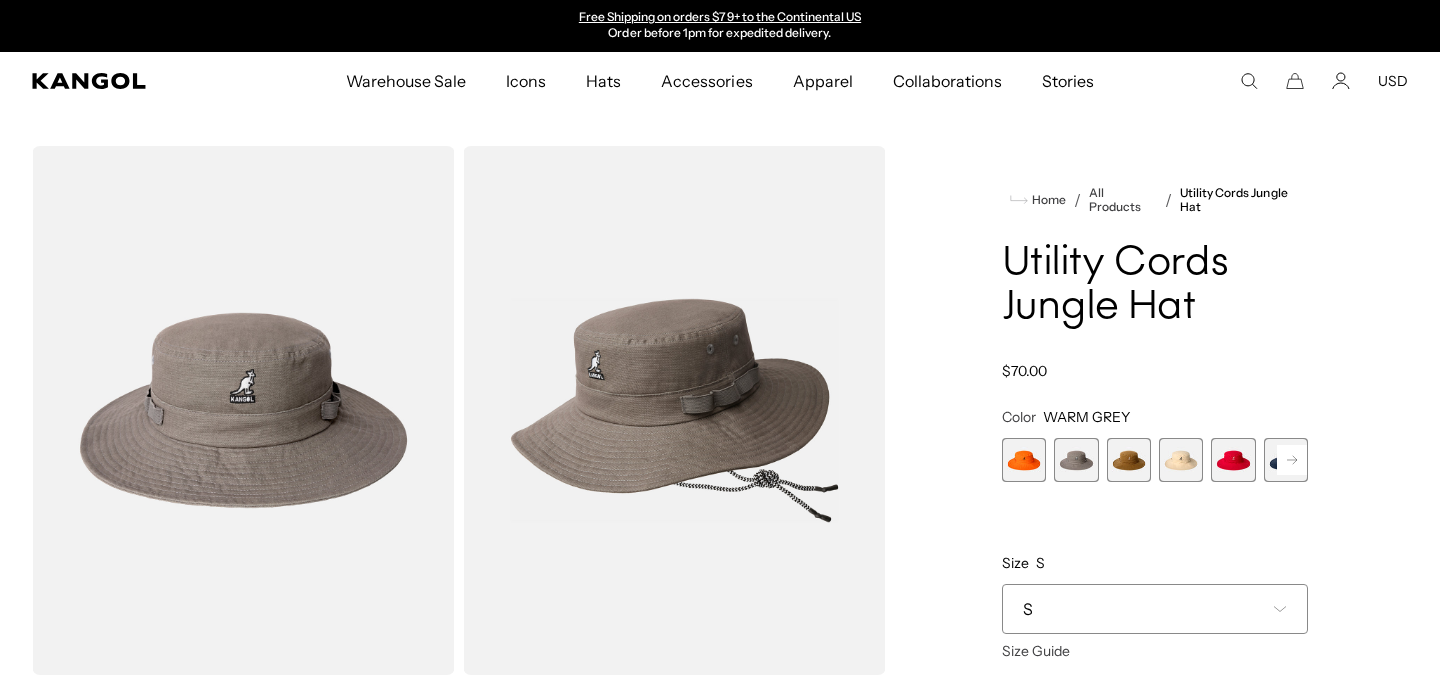 click at bounding box center (1129, 460) 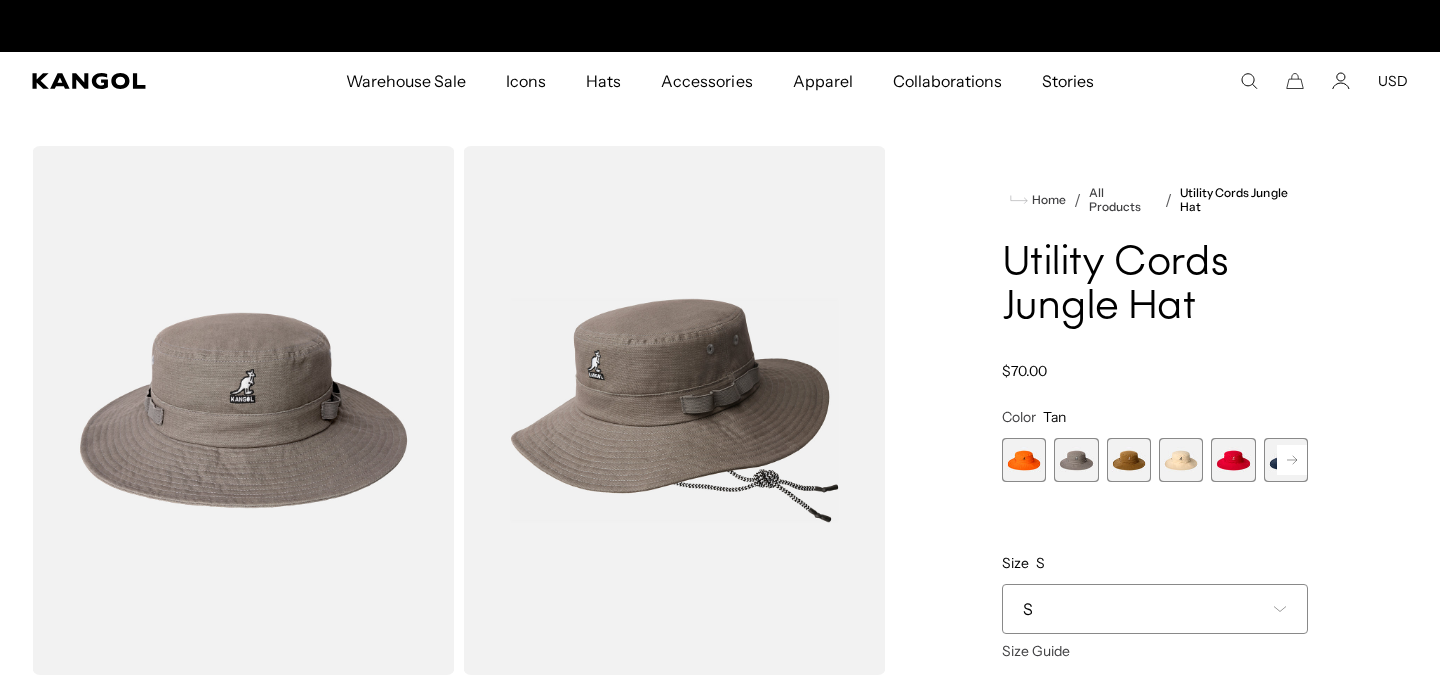 scroll, scrollTop: 0, scrollLeft: 0, axis: both 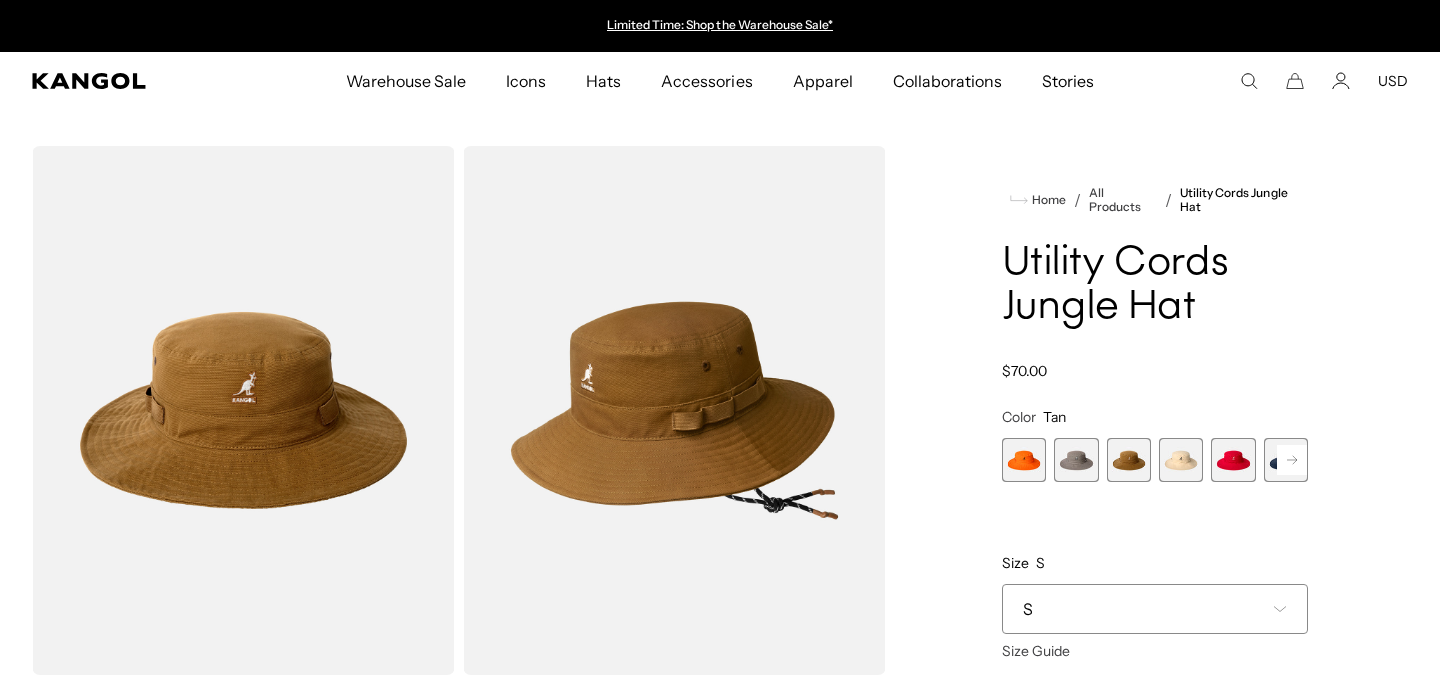 click at bounding box center (1181, 460) 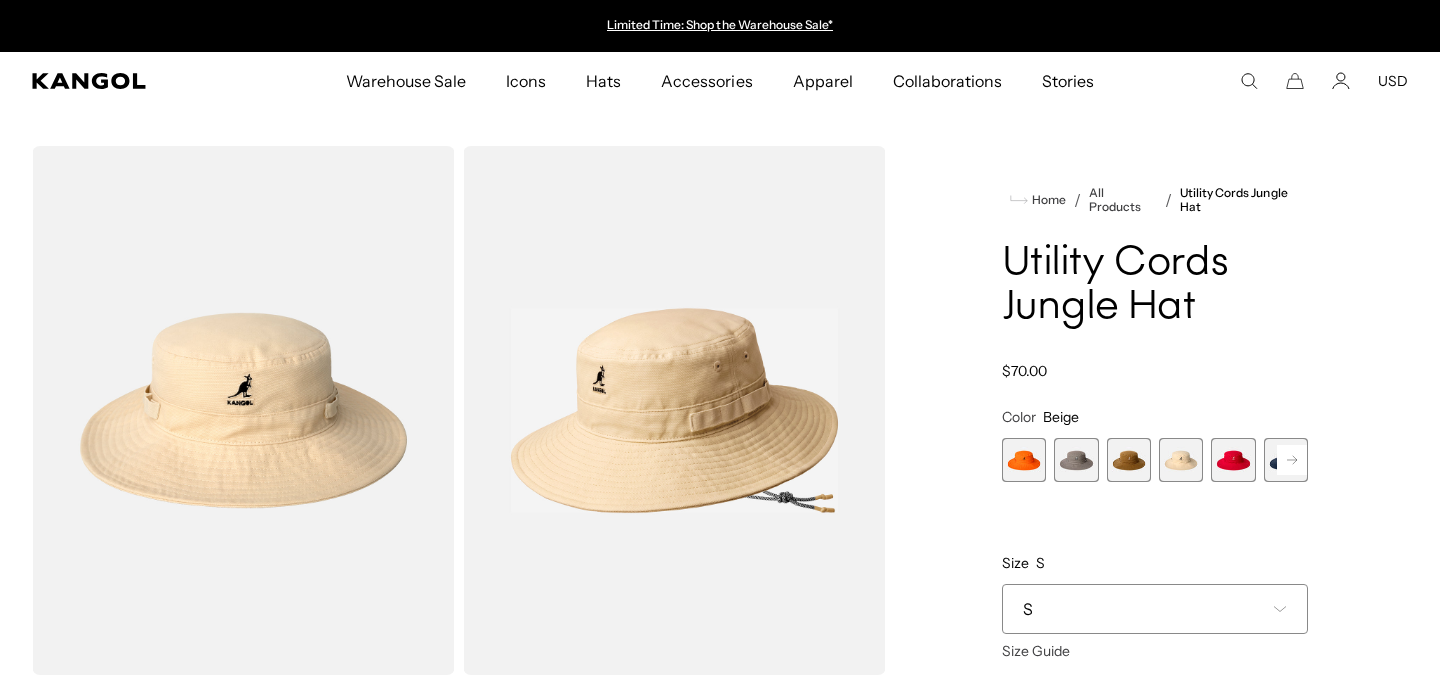 click at bounding box center [1233, 460] 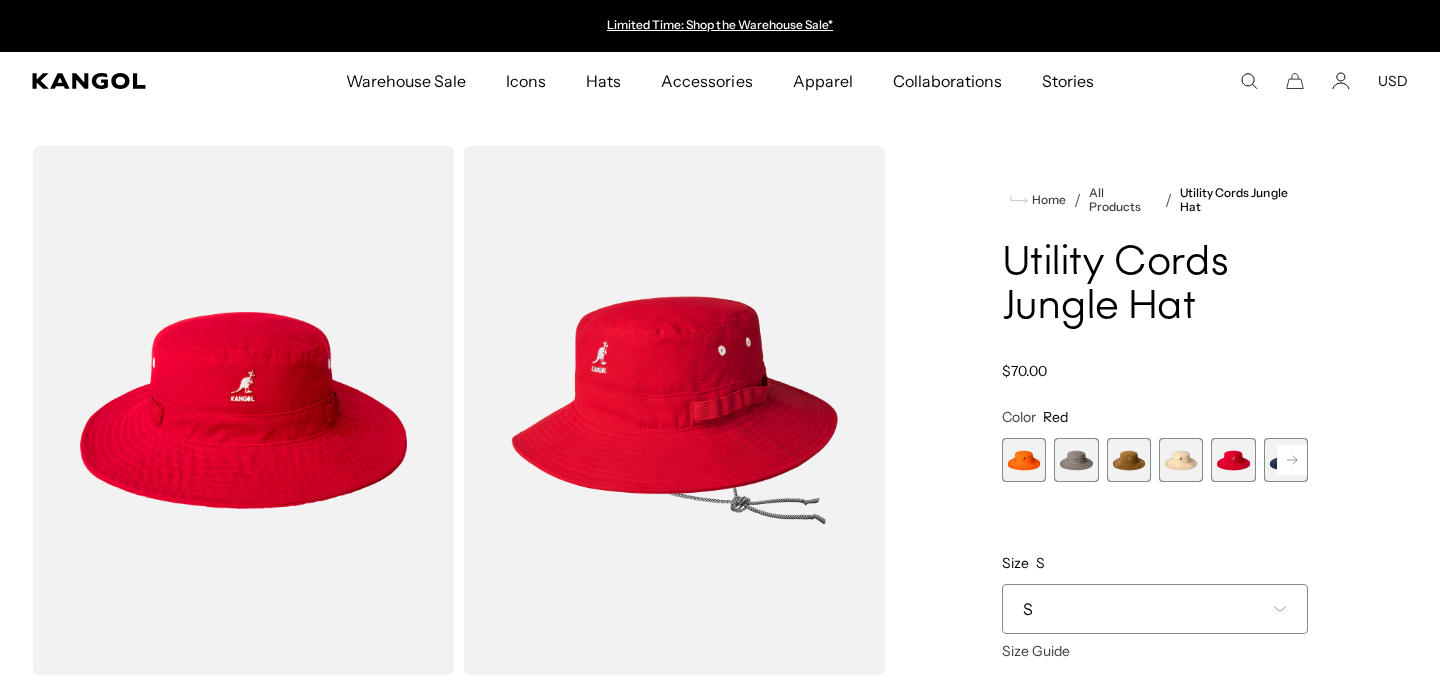 click on "ELECTRIC KUMQUAT
Variant sold out or unavailable
WARM GREY
Variant sold out or unavailable
Tan
Variant sold out or unavailable
Beige
Variant sold out or unavailable
Red
Variant sold out or unavailable
Navy
Variant sold out or unavailable
Off White
Variant sold out or unavailable
Coal" at bounding box center [1155, 460] 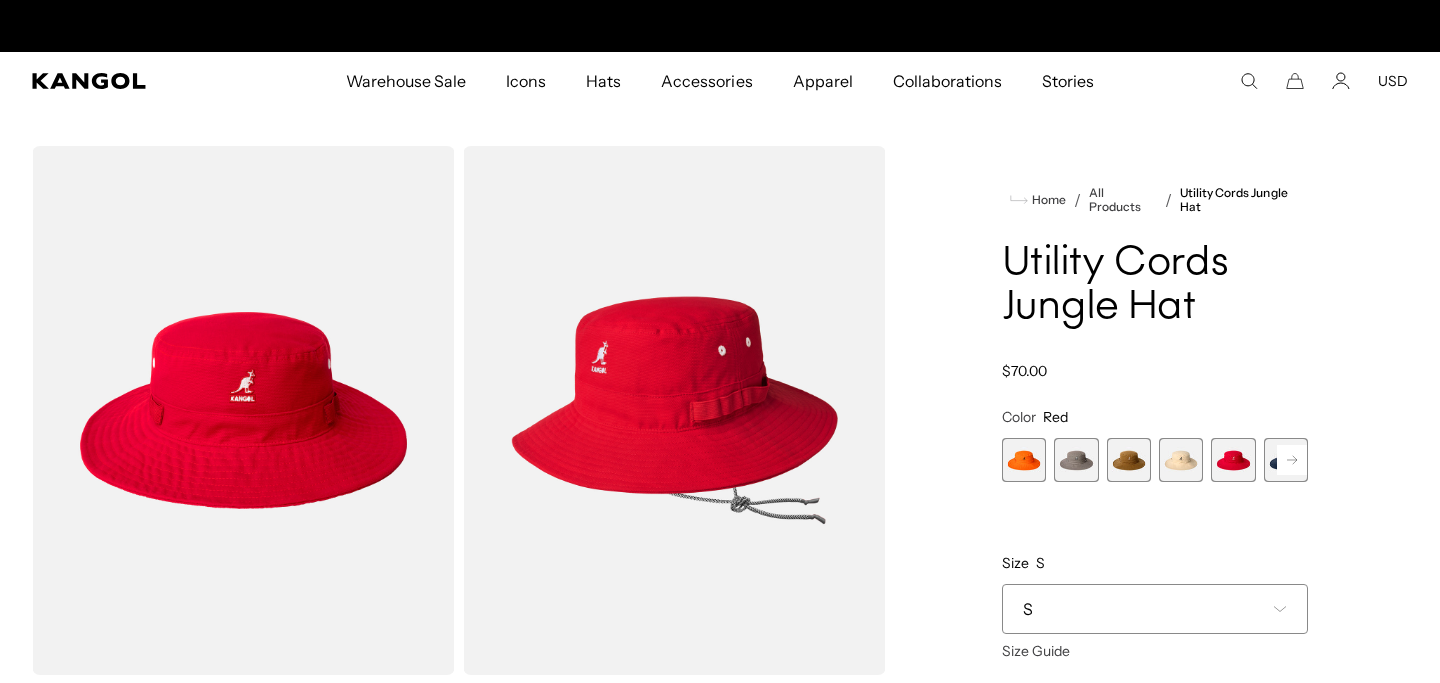 click at bounding box center (1286, 460) 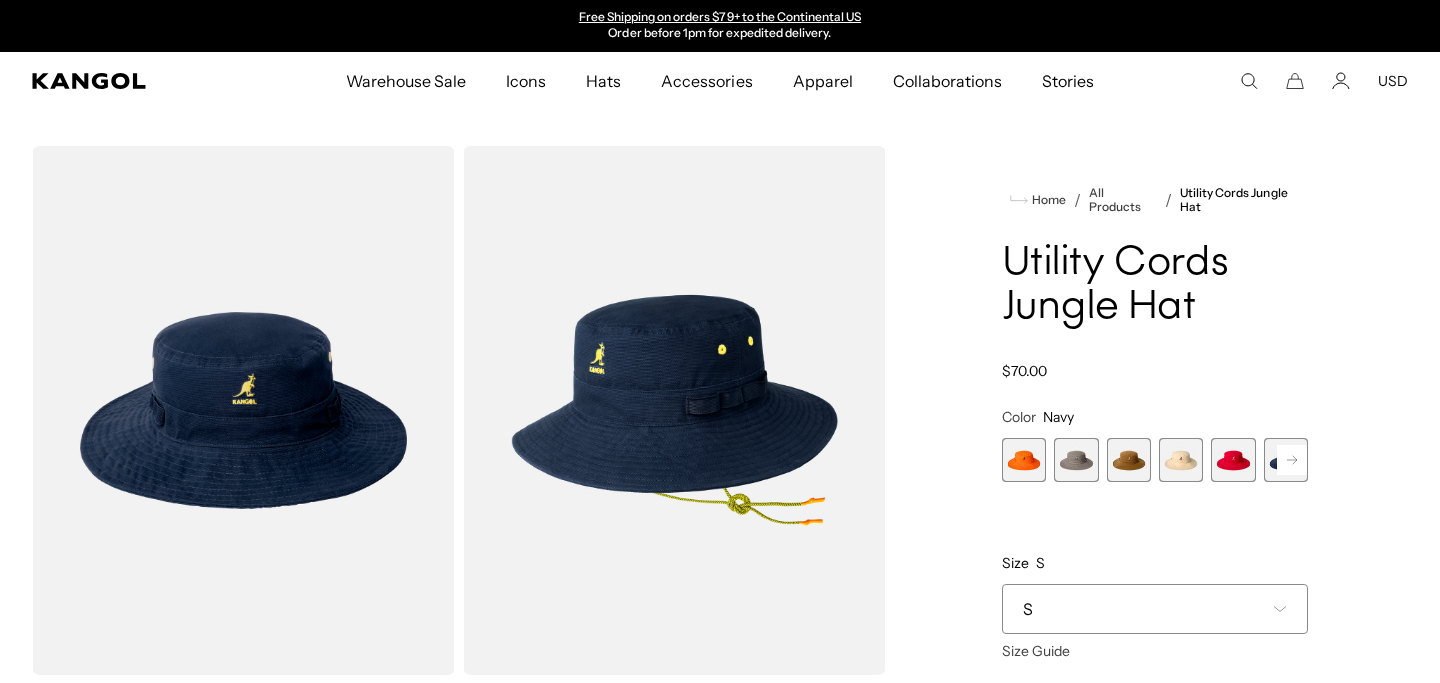 click at bounding box center (1292, 460) 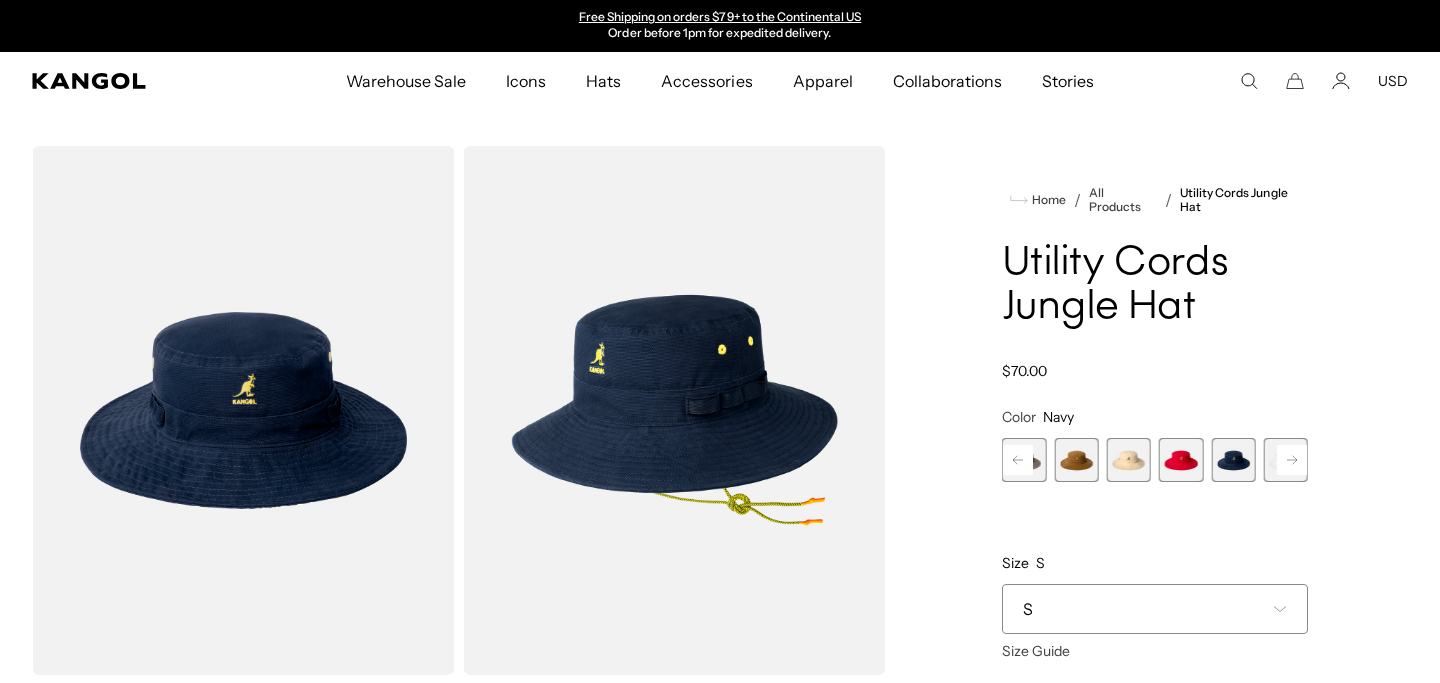 click at bounding box center (1286, 460) 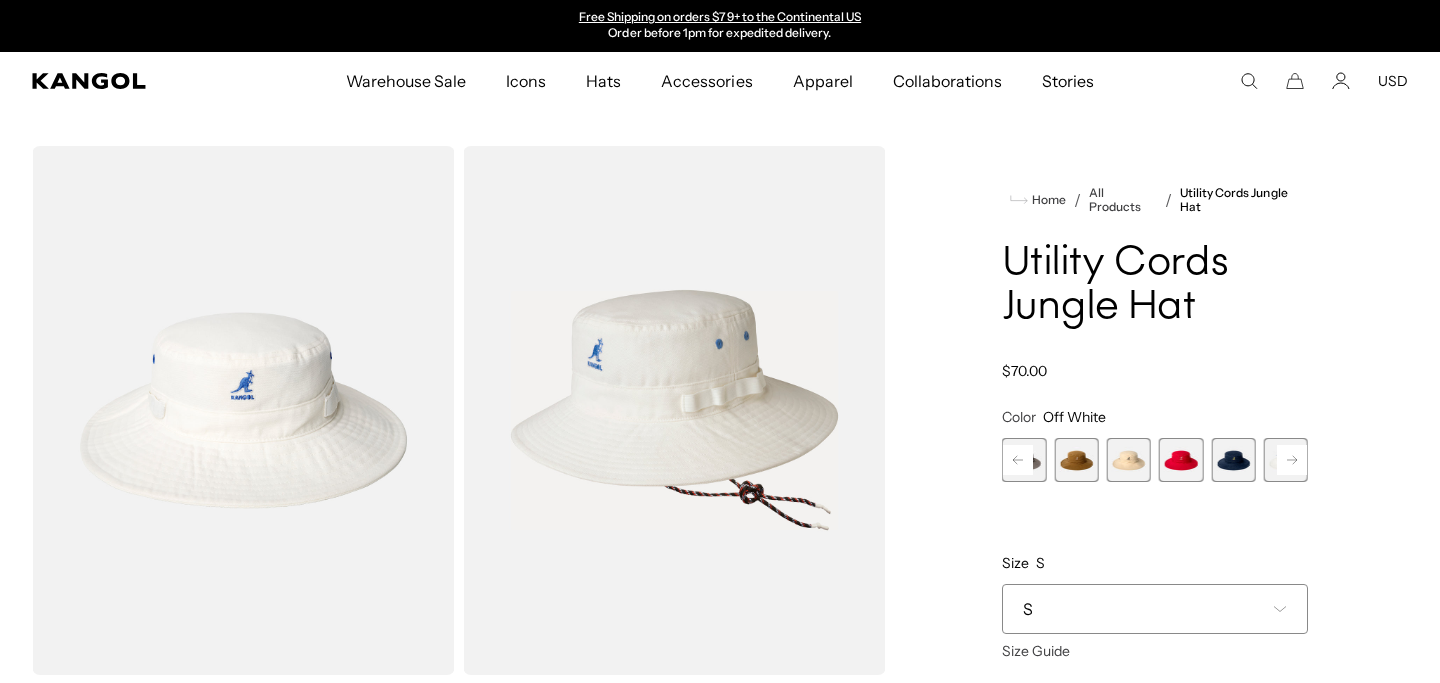 click at bounding box center [1292, 460] 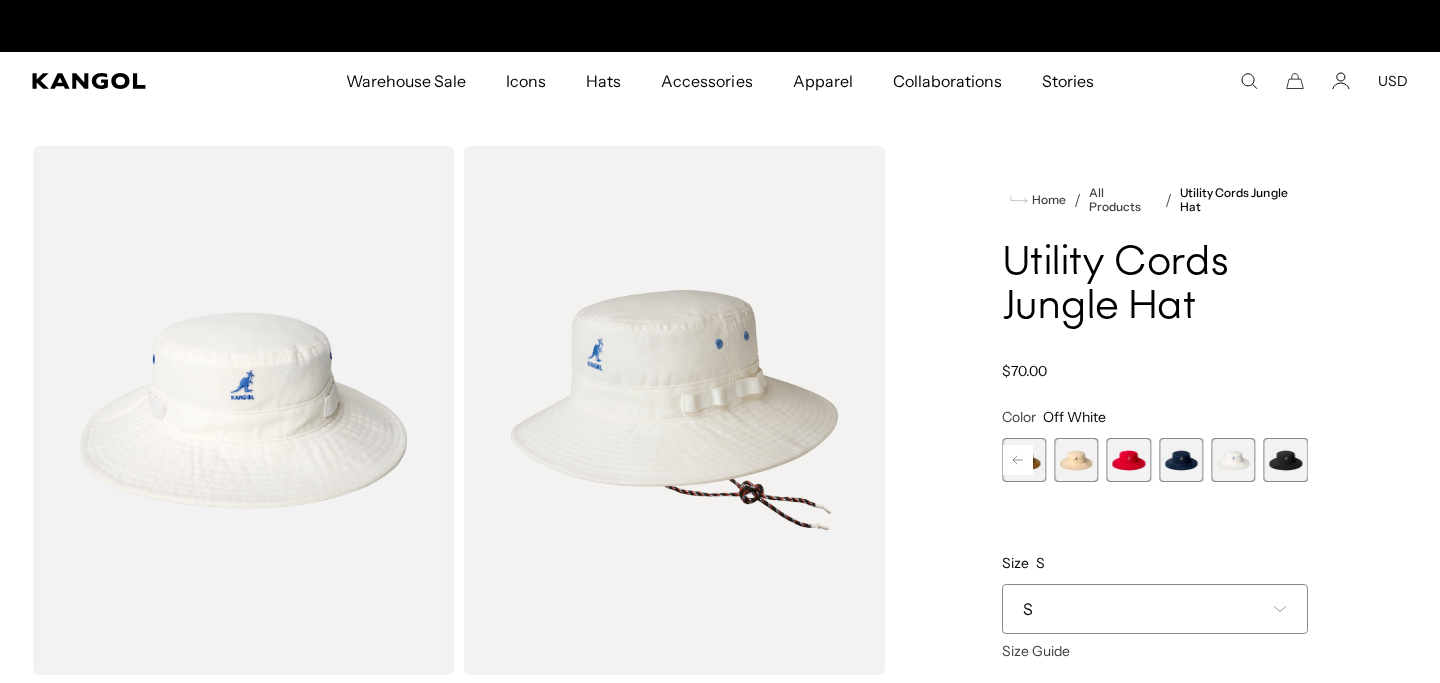 scroll, scrollTop: 0, scrollLeft: 0, axis: both 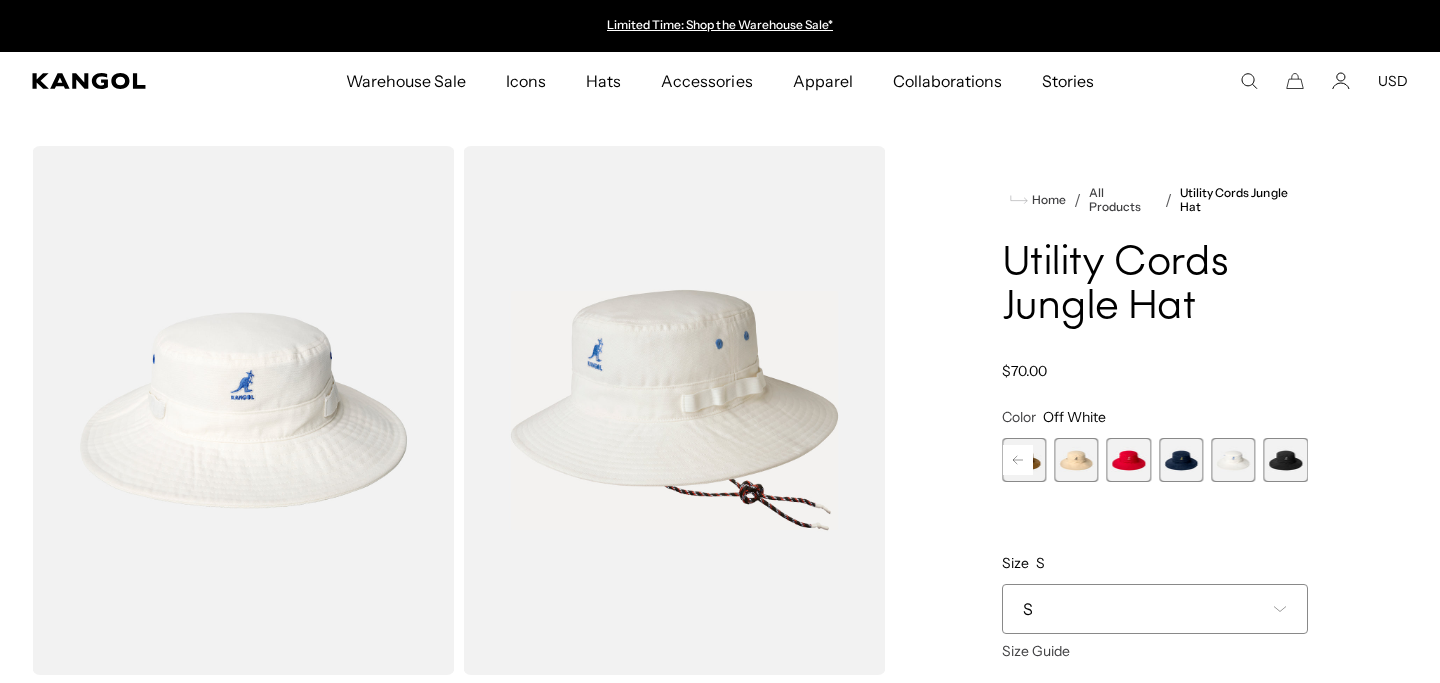 click at bounding box center [1286, 460] 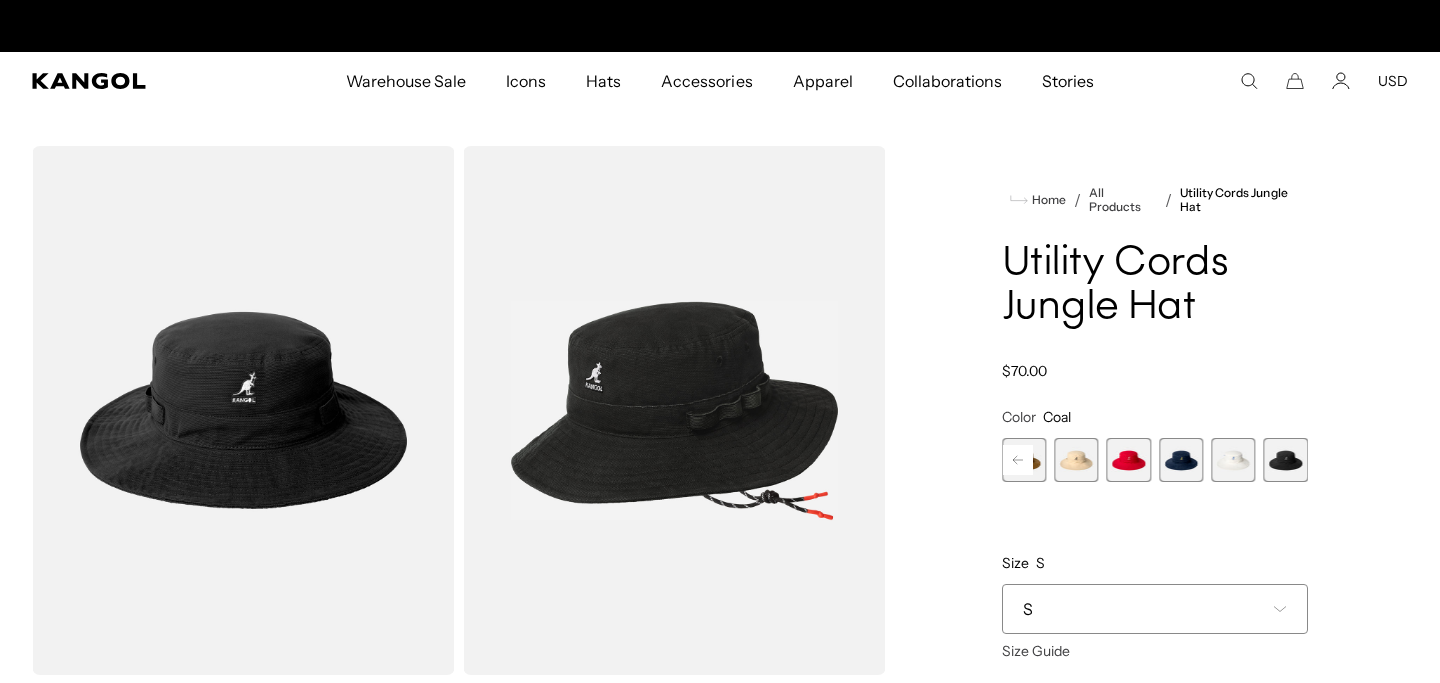scroll, scrollTop: 0, scrollLeft: 412, axis: horizontal 